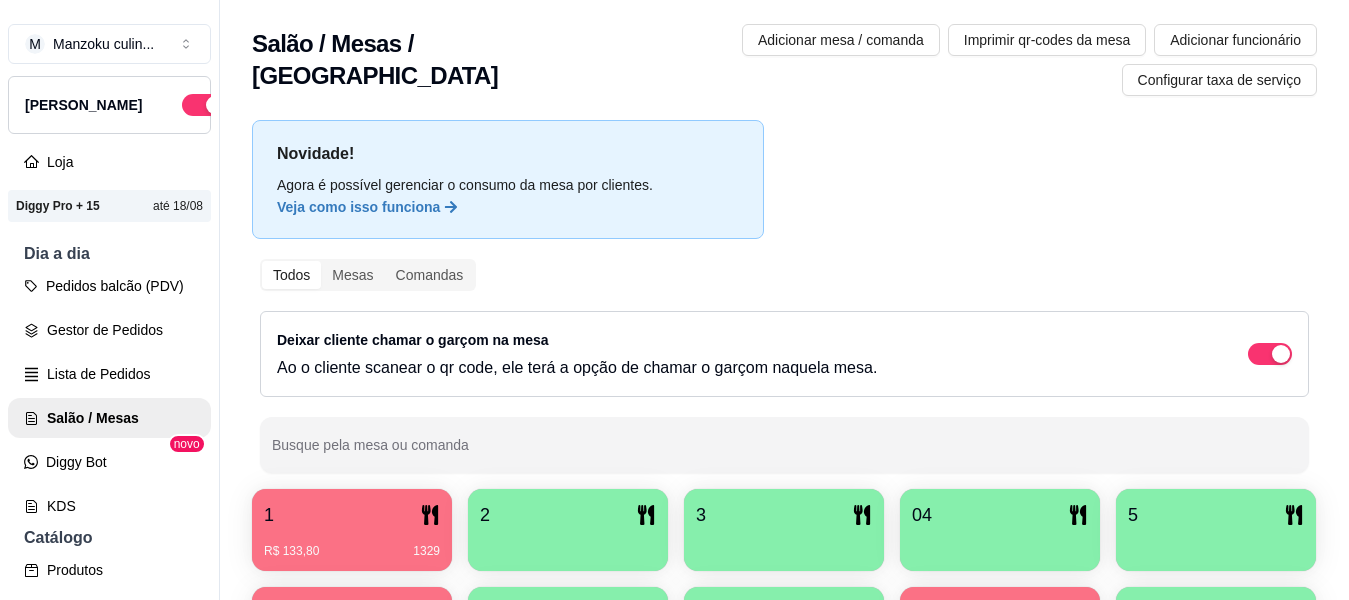 scroll, scrollTop: 0, scrollLeft: 0, axis: both 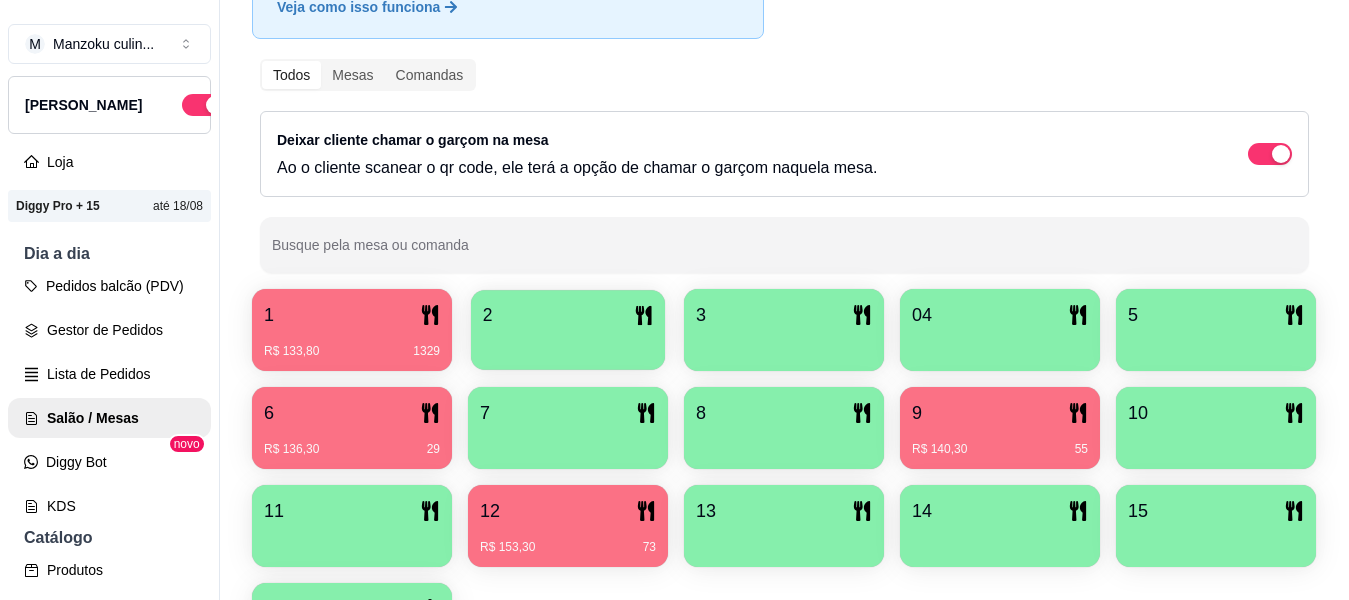 click on "2" at bounding box center (568, 315) 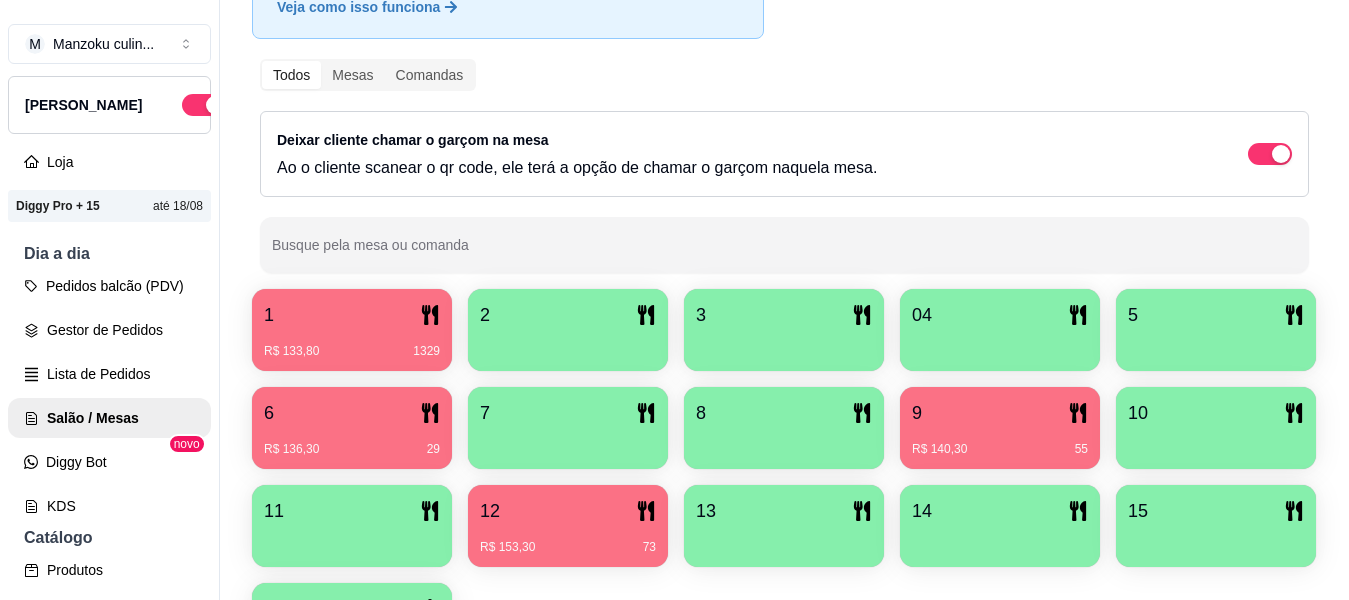 click on "R$ 133,80 1329" at bounding box center [352, 344] 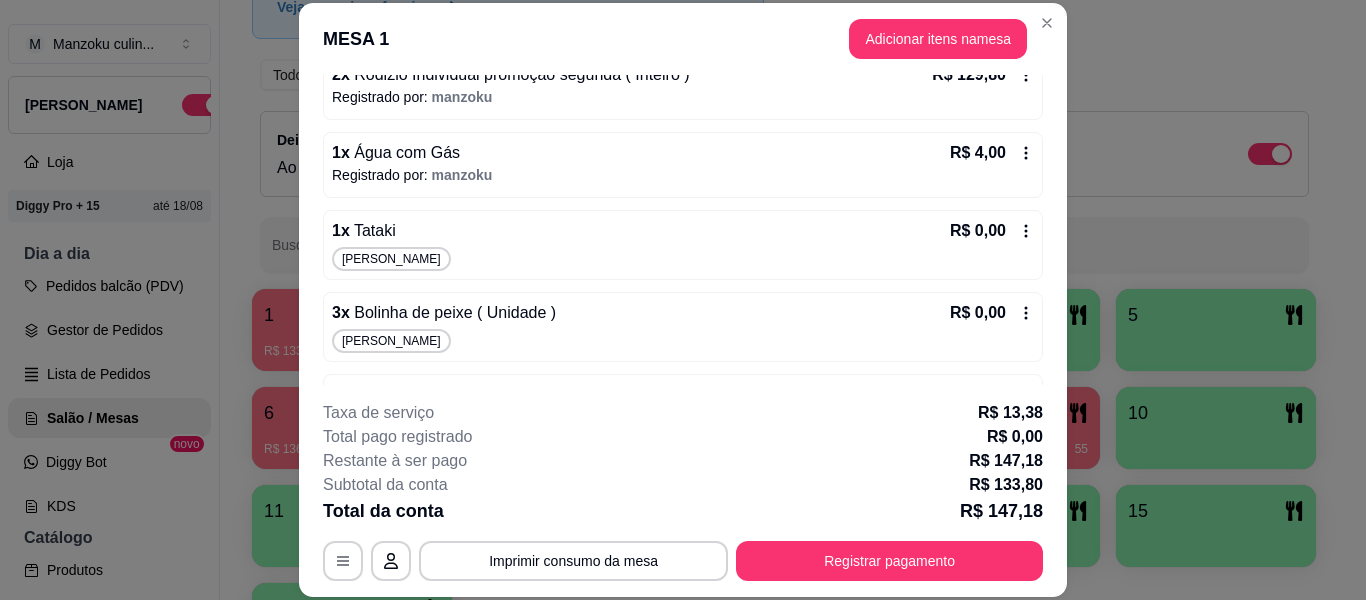 scroll, scrollTop: 385, scrollLeft: 0, axis: vertical 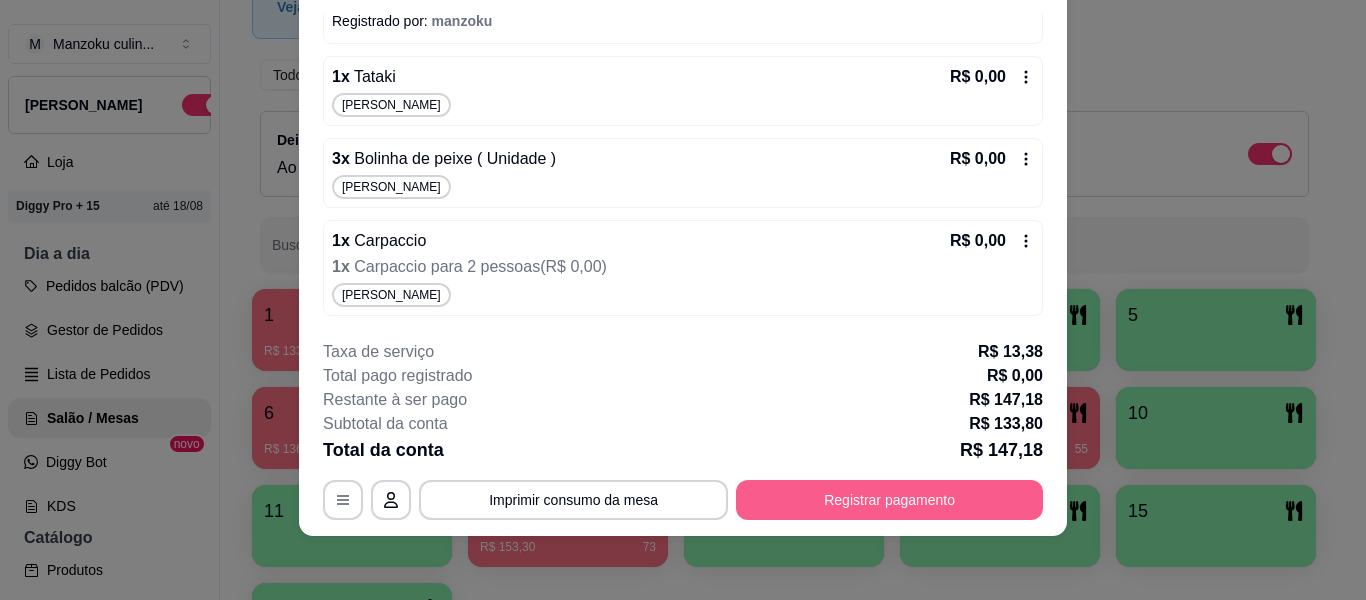 click on "Registrar pagamento" at bounding box center (889, 500) 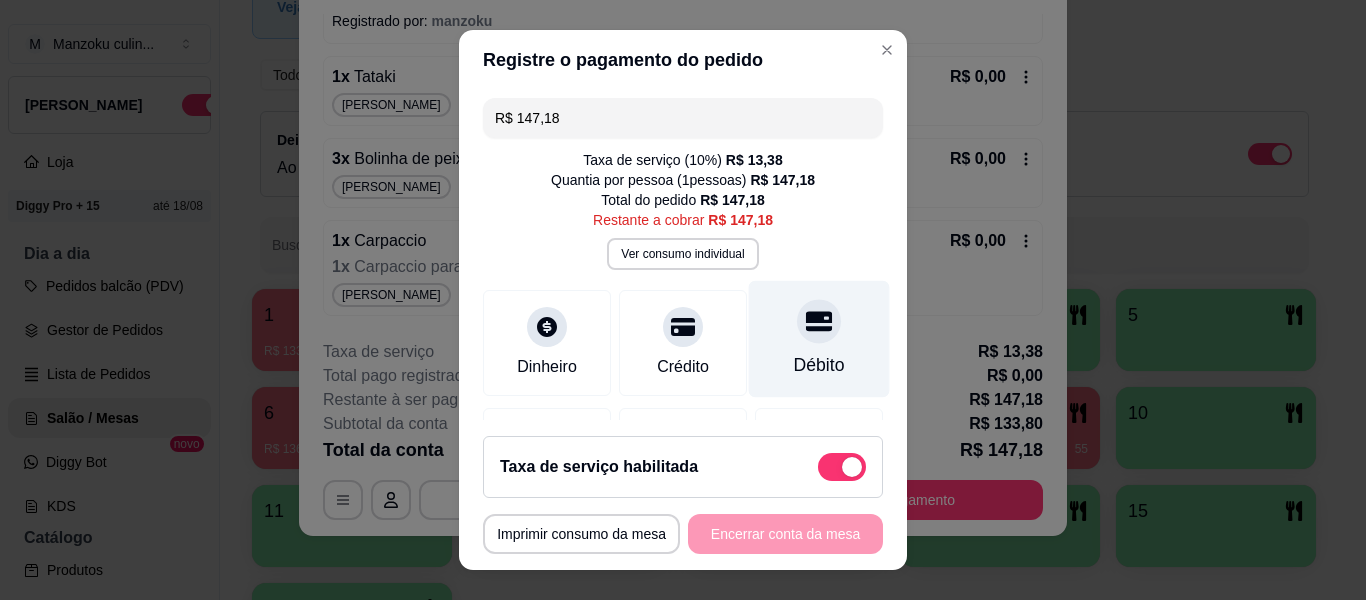click on "Débito" at bounding box center (819, 339) 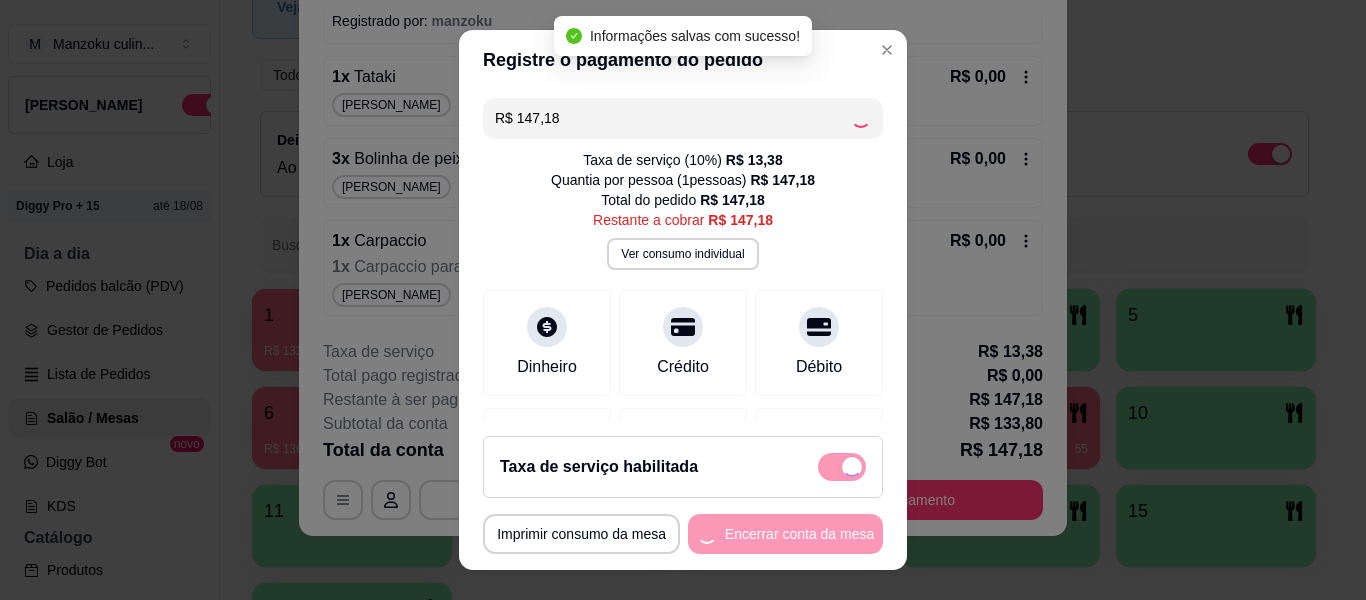 type on "R$ 0,00" 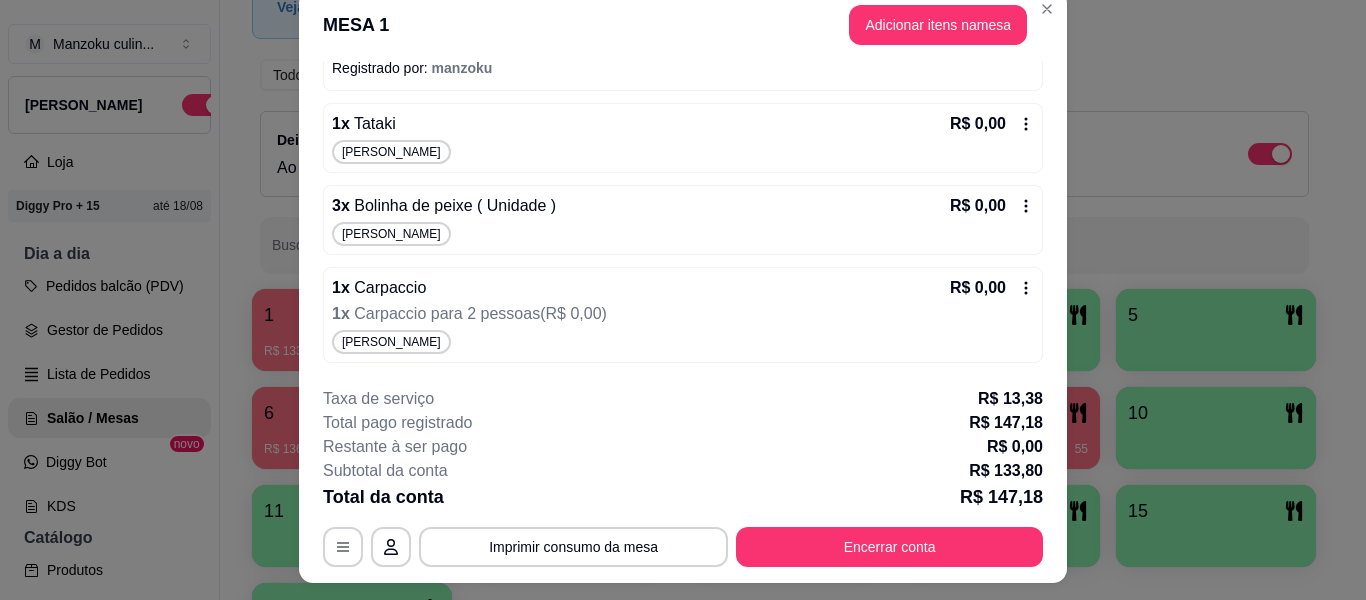 scroll, scrollTop: 0, scrollLeft: 0, axis: both 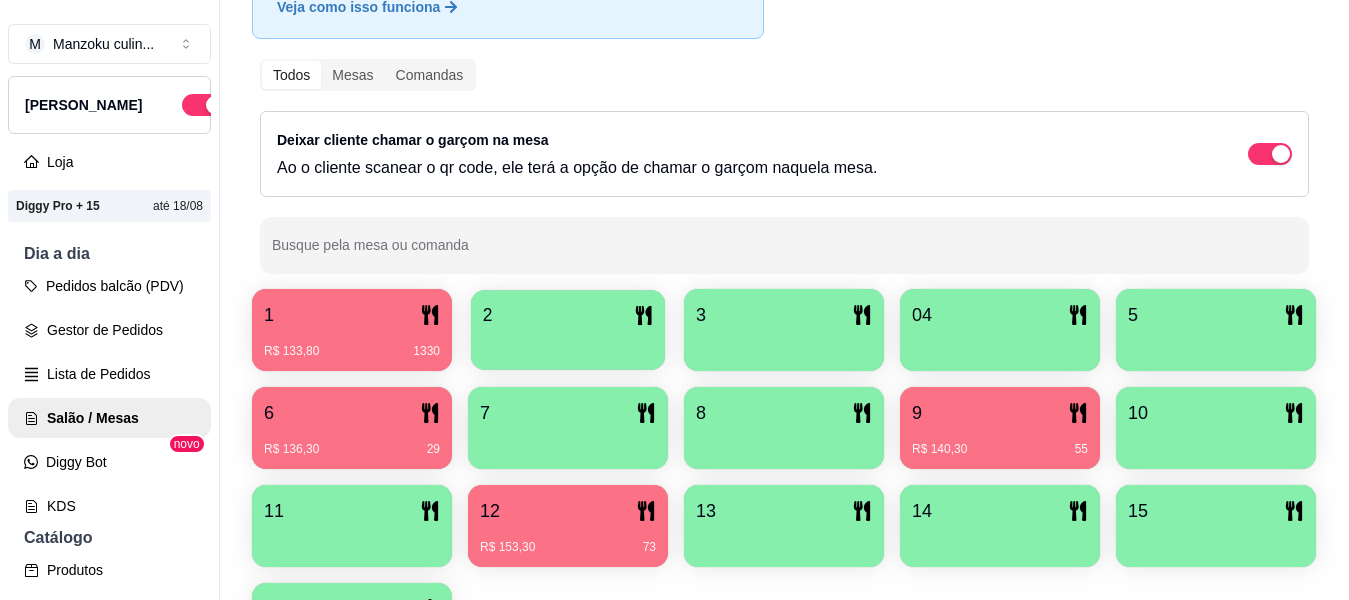 click on "2" at bounding box center (568, 315) 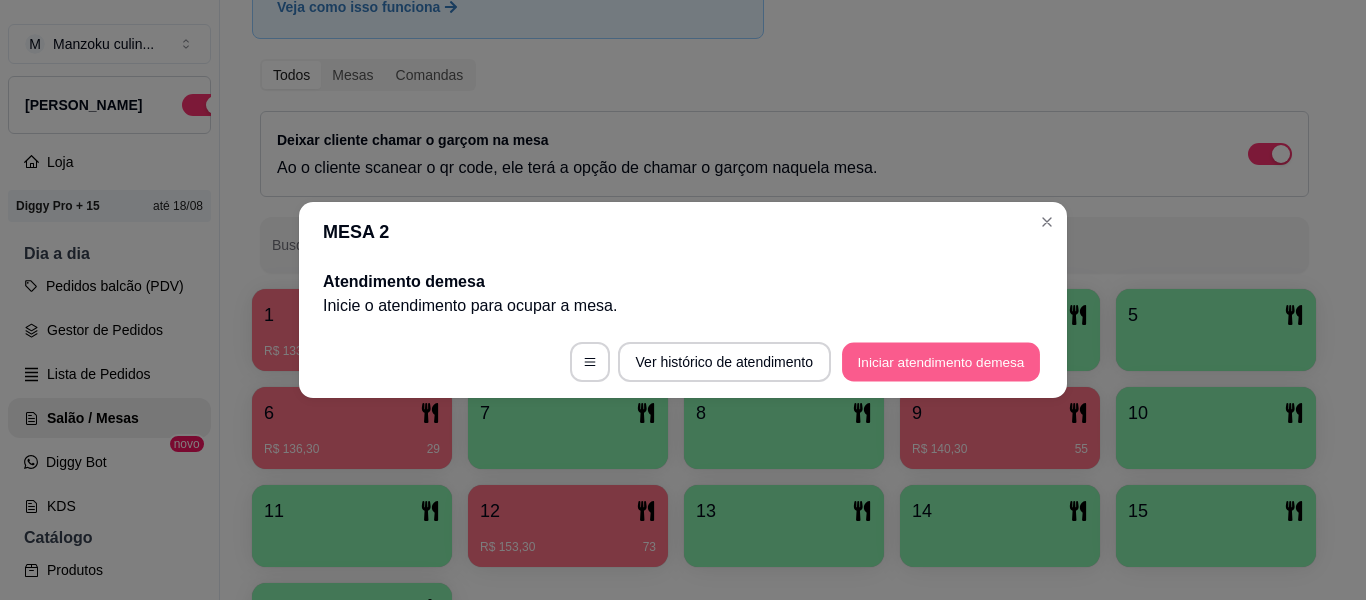 click on "Iniciar atendimento de  mesa" at bounding box center (941, 362) 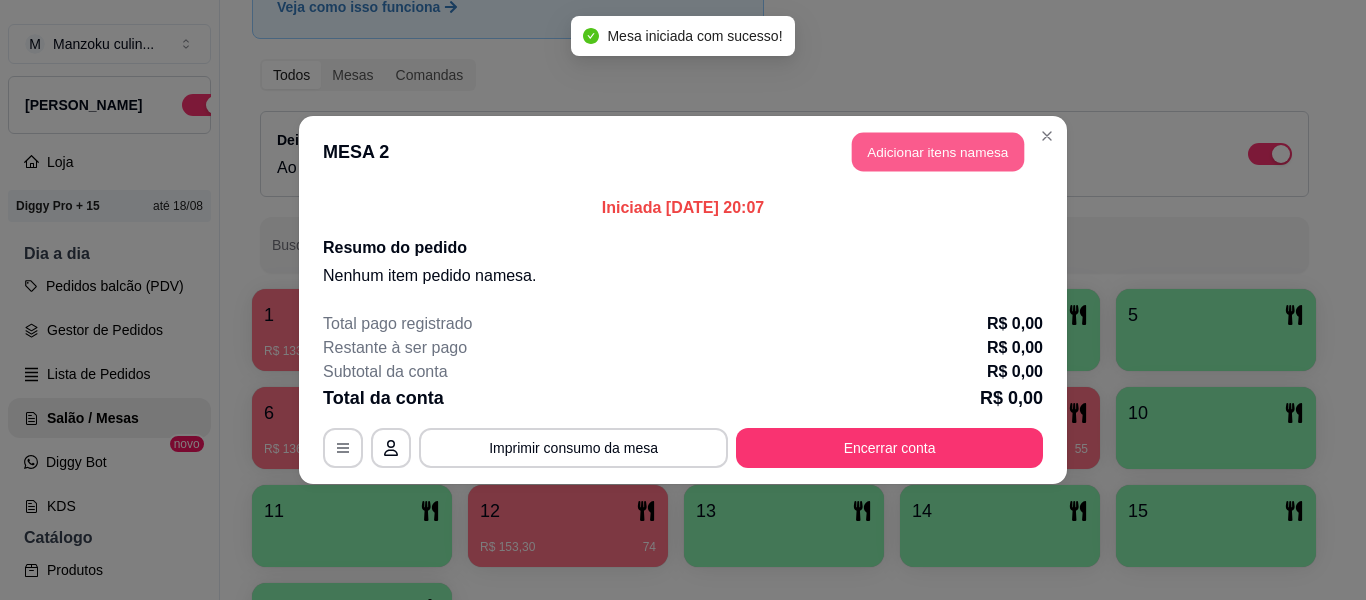 click on "Adicionar itens na  mesa" at bounding box center [938, 152] 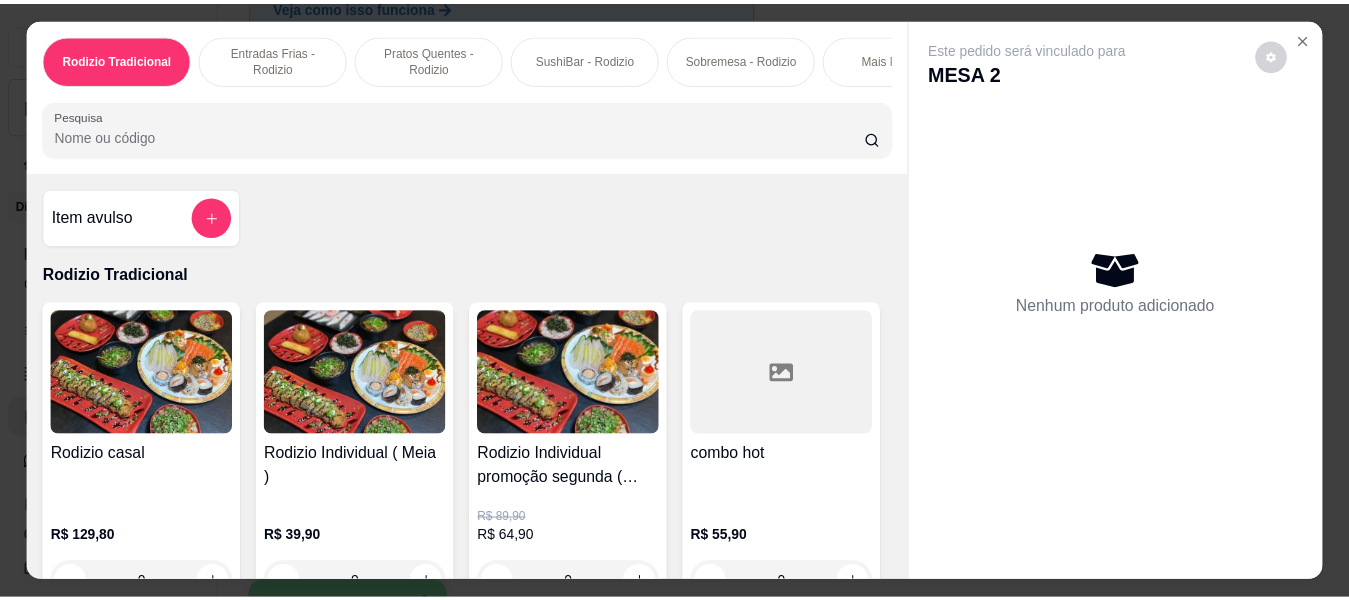 scroll, scrollTop: 100, scrollLeft: 0, axis: vertical 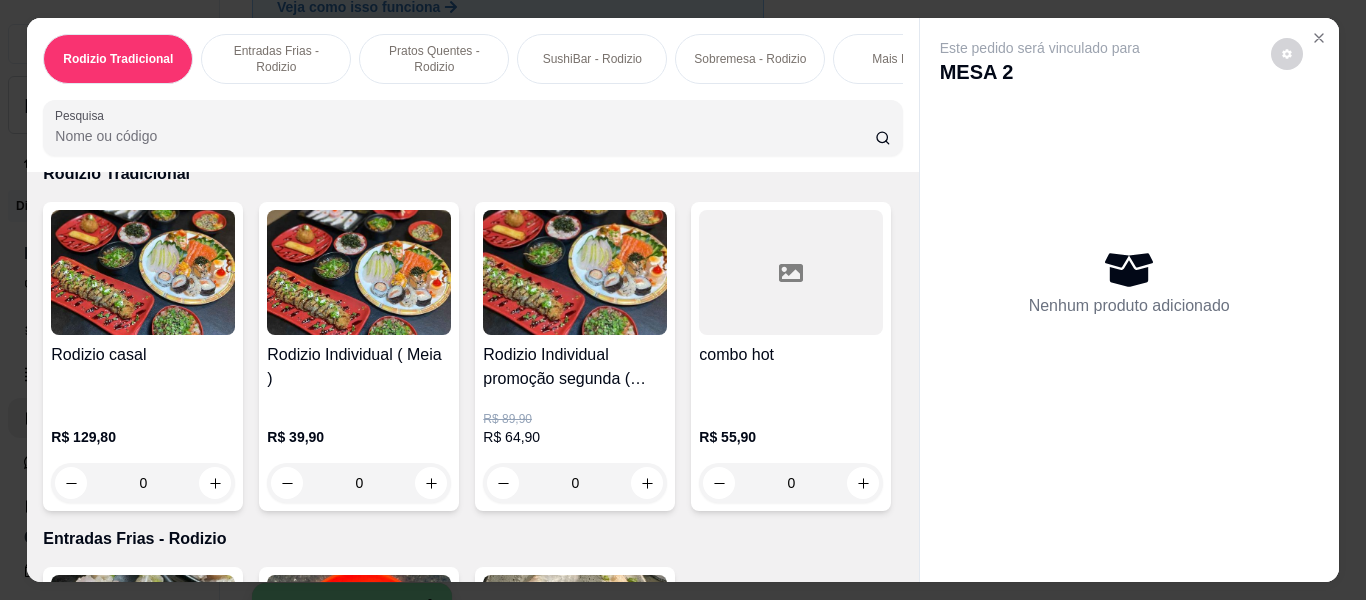 click on "0" at bounding box center (575, 483) 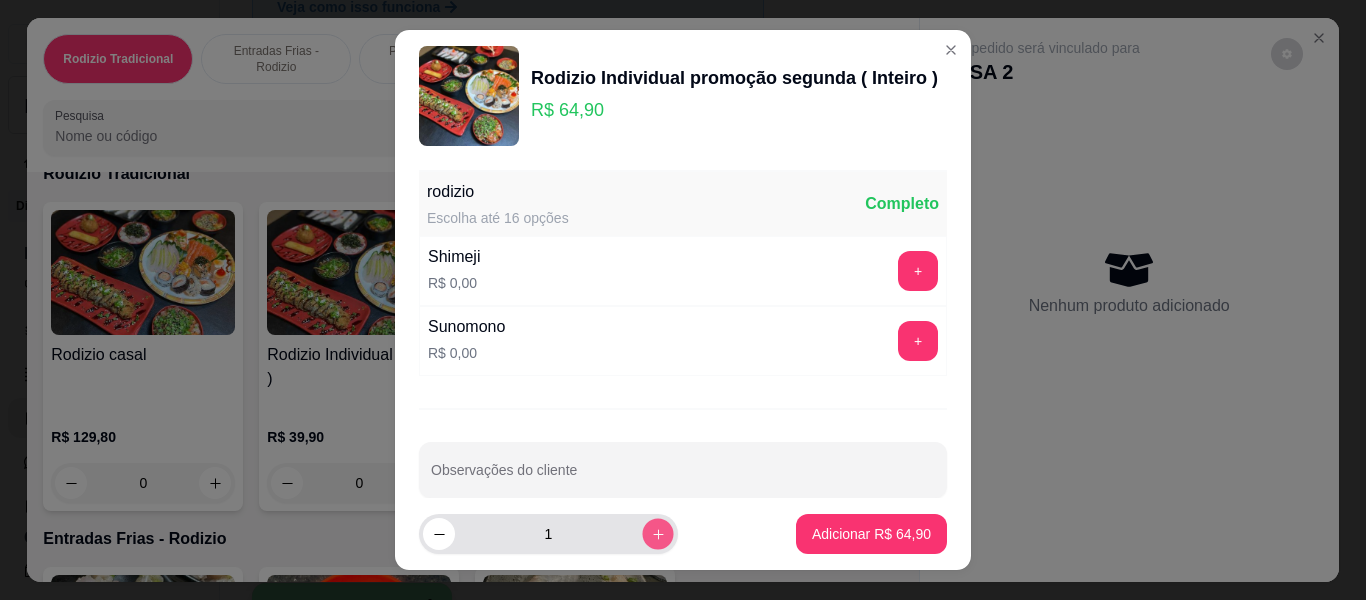 click 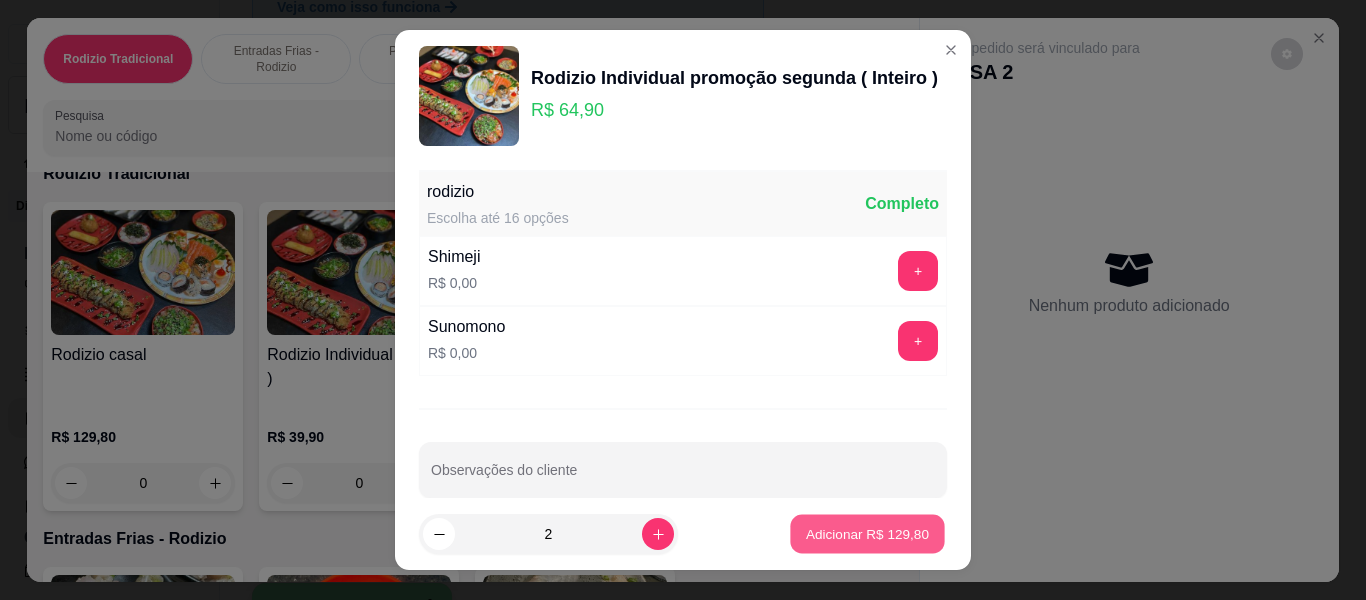 click on "Adicionar   R$ 129,80" at bounding box center [867, 533] 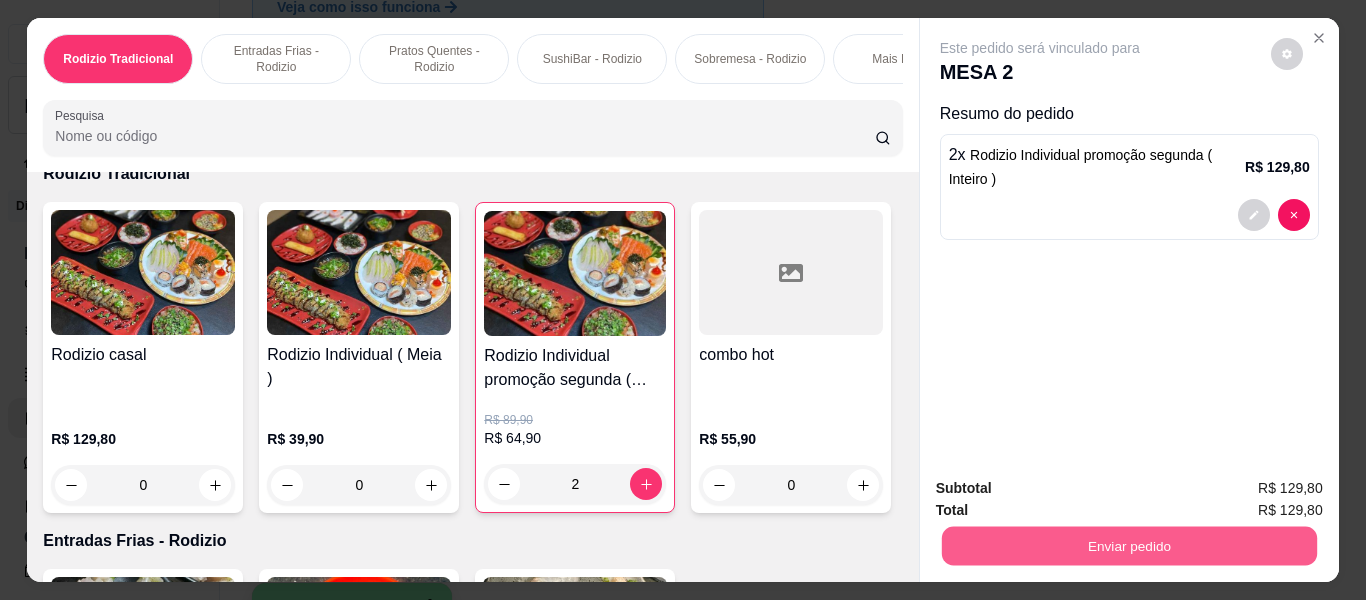 click on "Enviar pedido" at bounding box center [1128, 546] 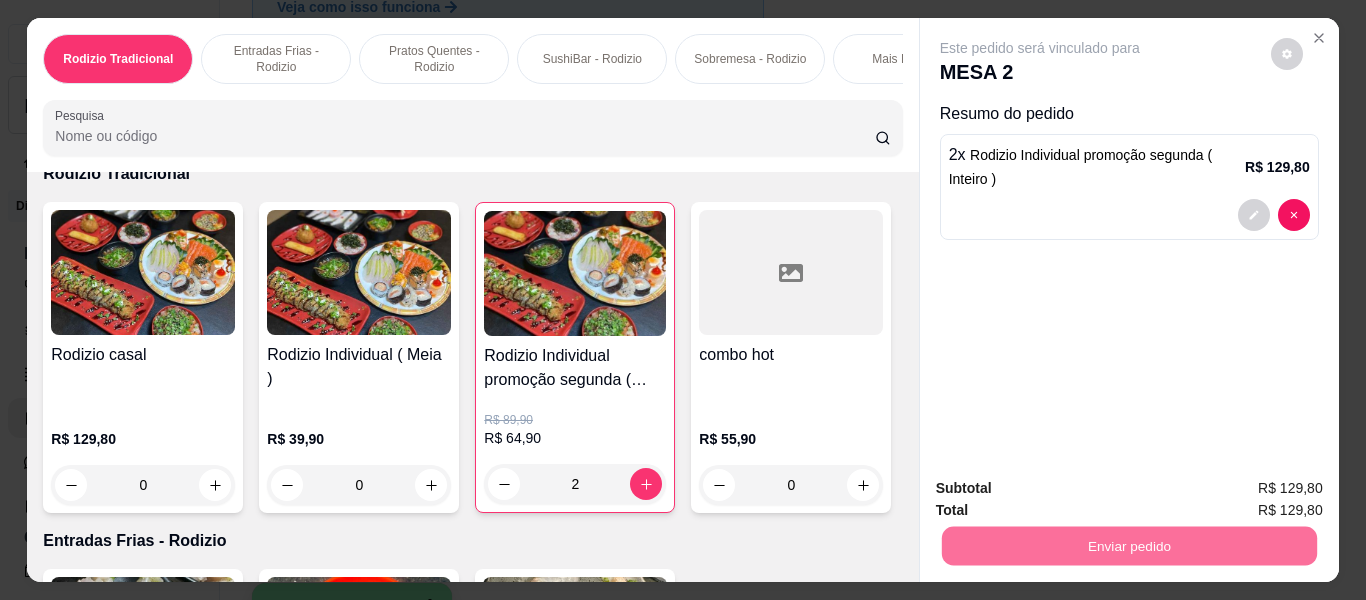 click on "Não registrar e enviar pedido" at bounding box center [1062, 489] 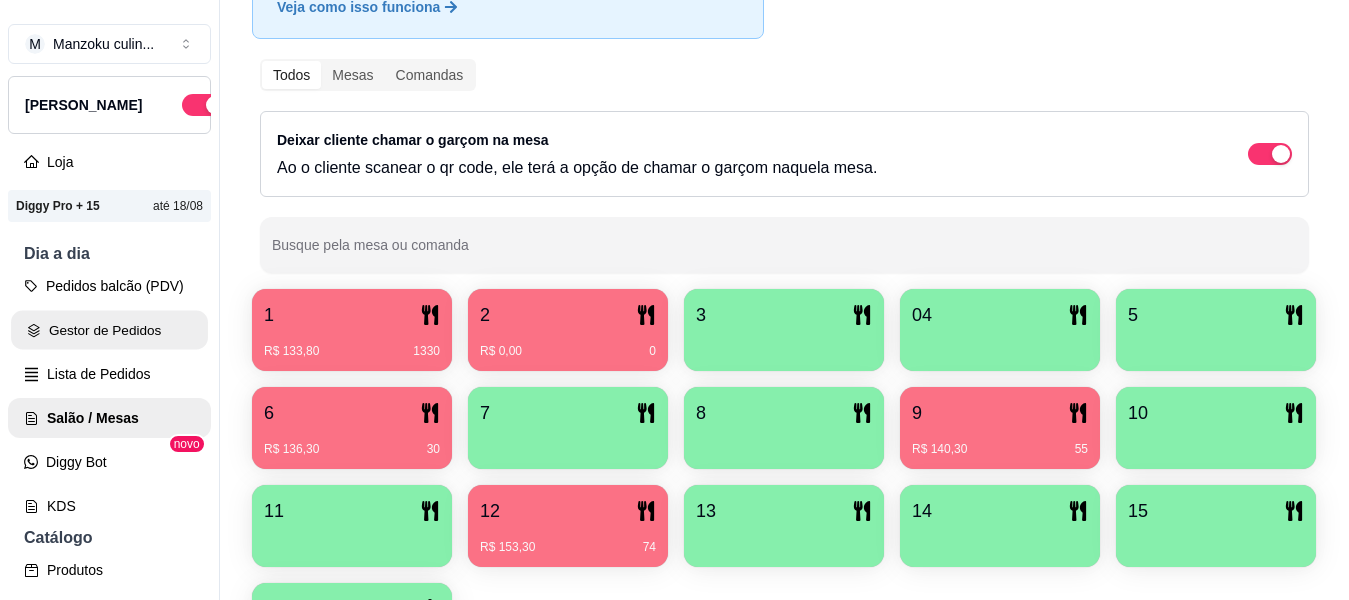 click on "Gestor de Pedidos" at bounding box center [109, 330] 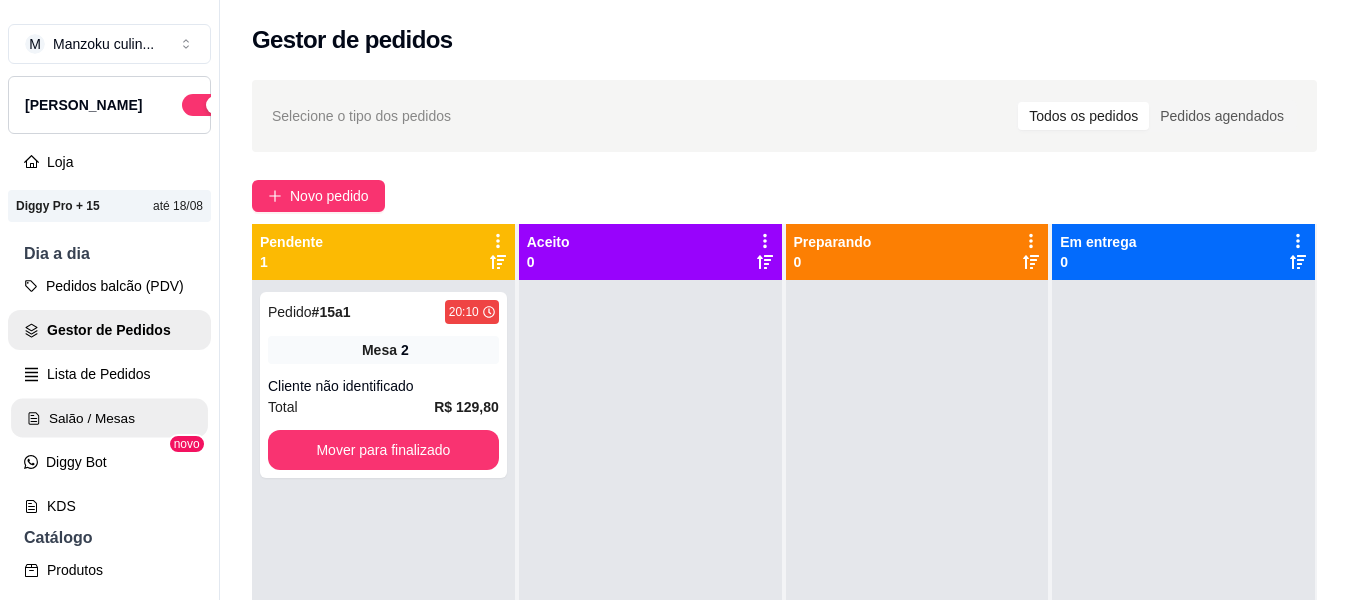 click on "Salão / Mesas" at bounding box center (109, 418) 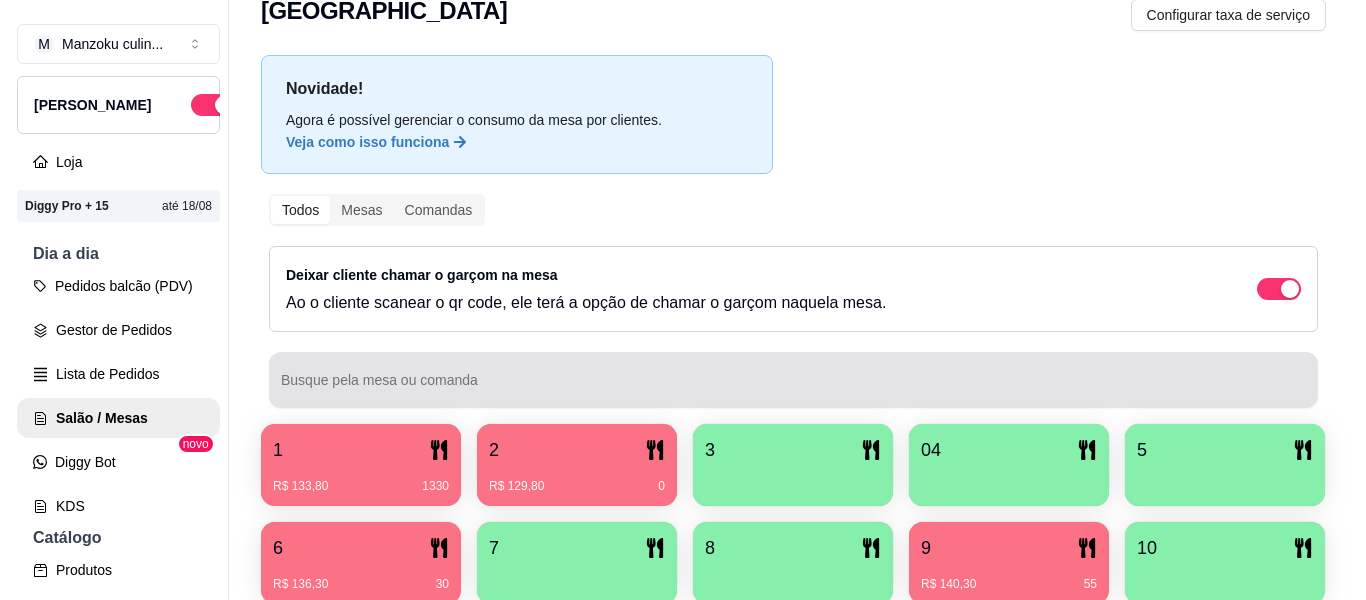 scroll, scrollTop: 100, scrollLeft: 0, axis: vertical 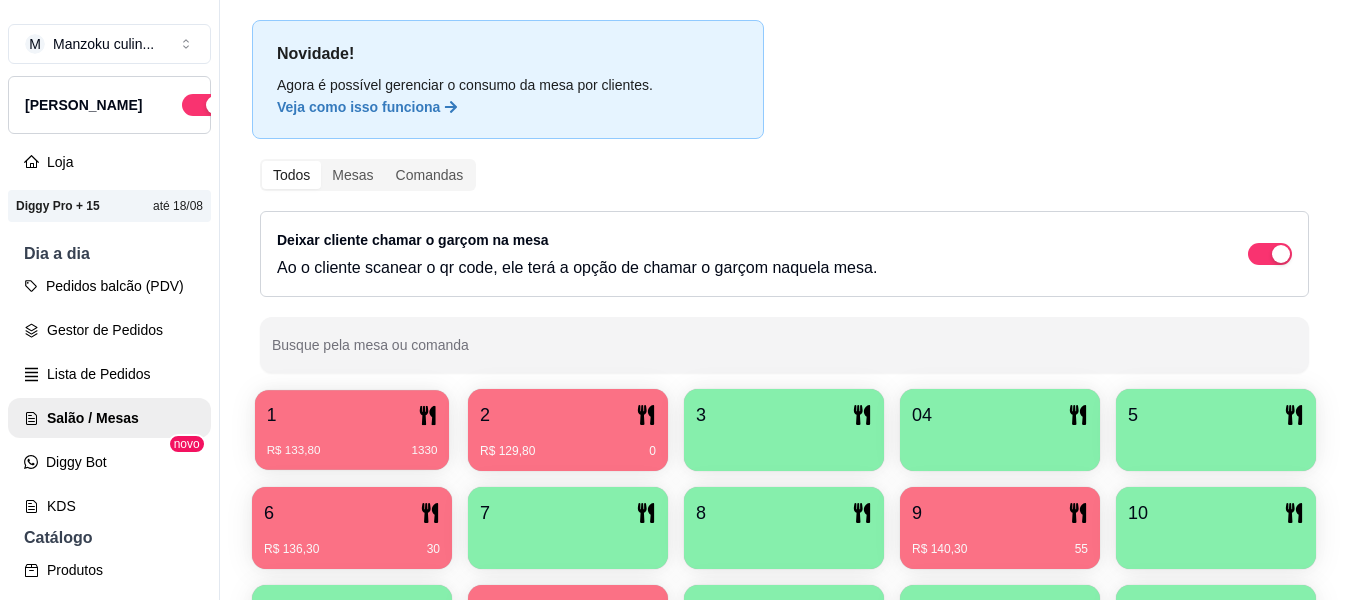 click on "R$ 133,80 1330" at bounding box center [352, 451] 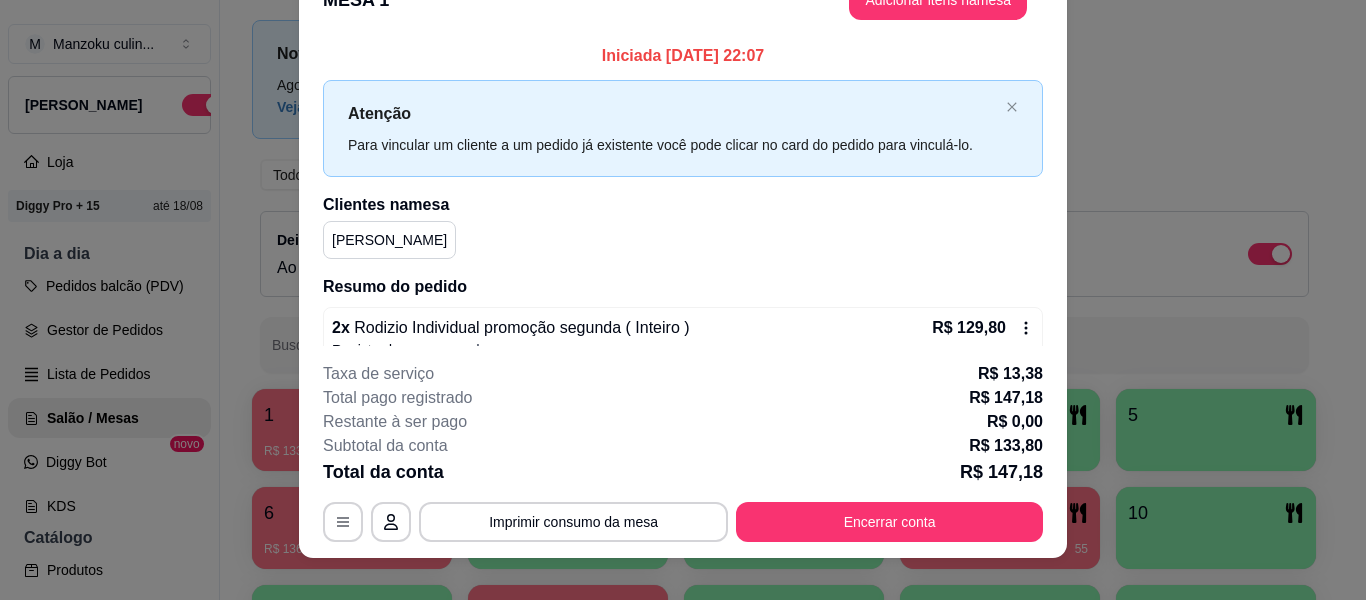 scroll, scrollTop: 61, scrollLeft: 0, axis: vertical 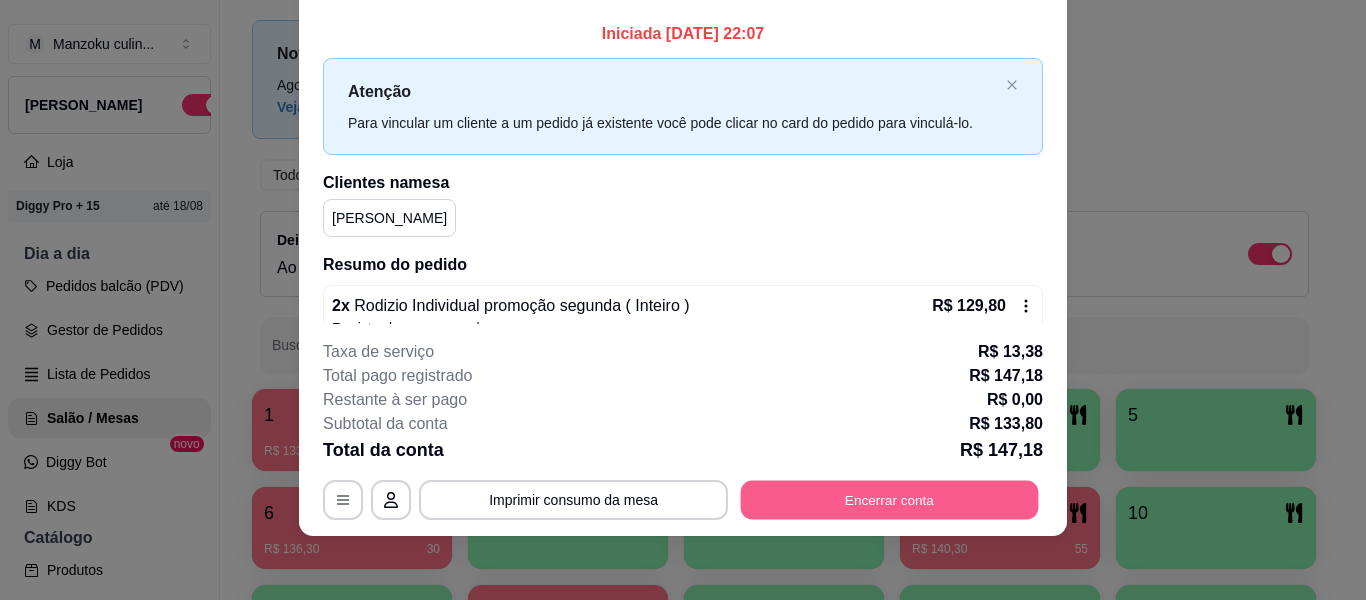 click on "Encerrar conta" at bounding box center [890, 500] 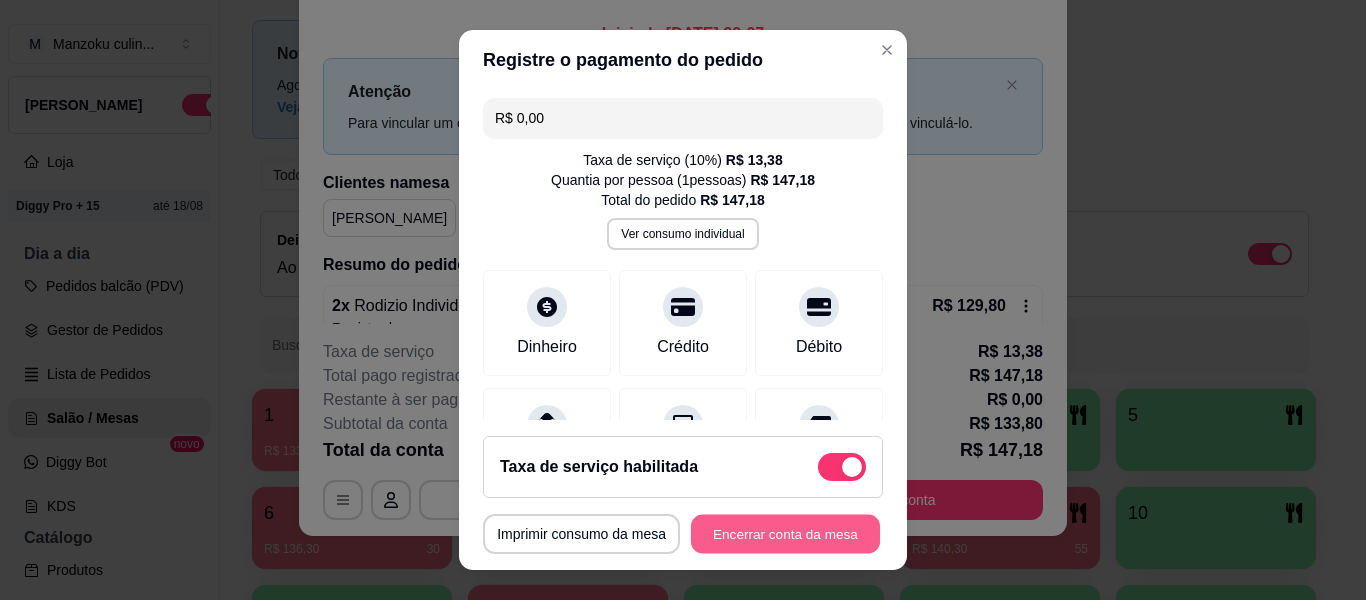 click on "Encerrar conta da mesa" at bounding box center [785, 534] 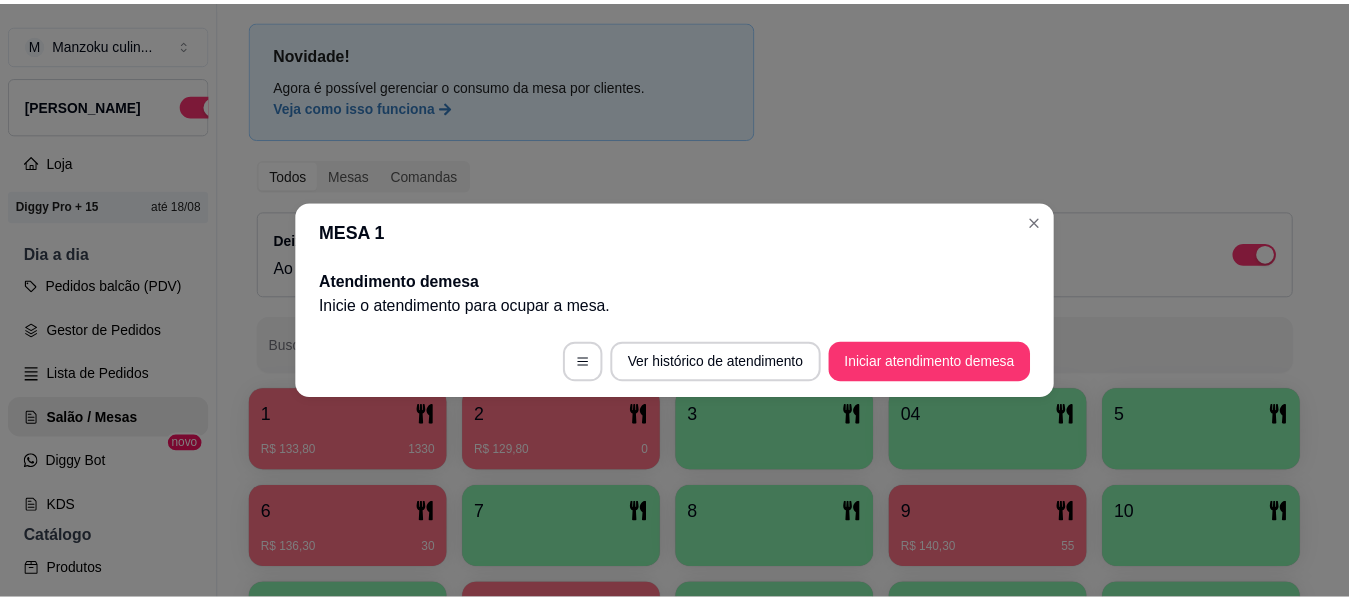 scroll, scrollTop: 0, scrollLeft: 0, axis: both 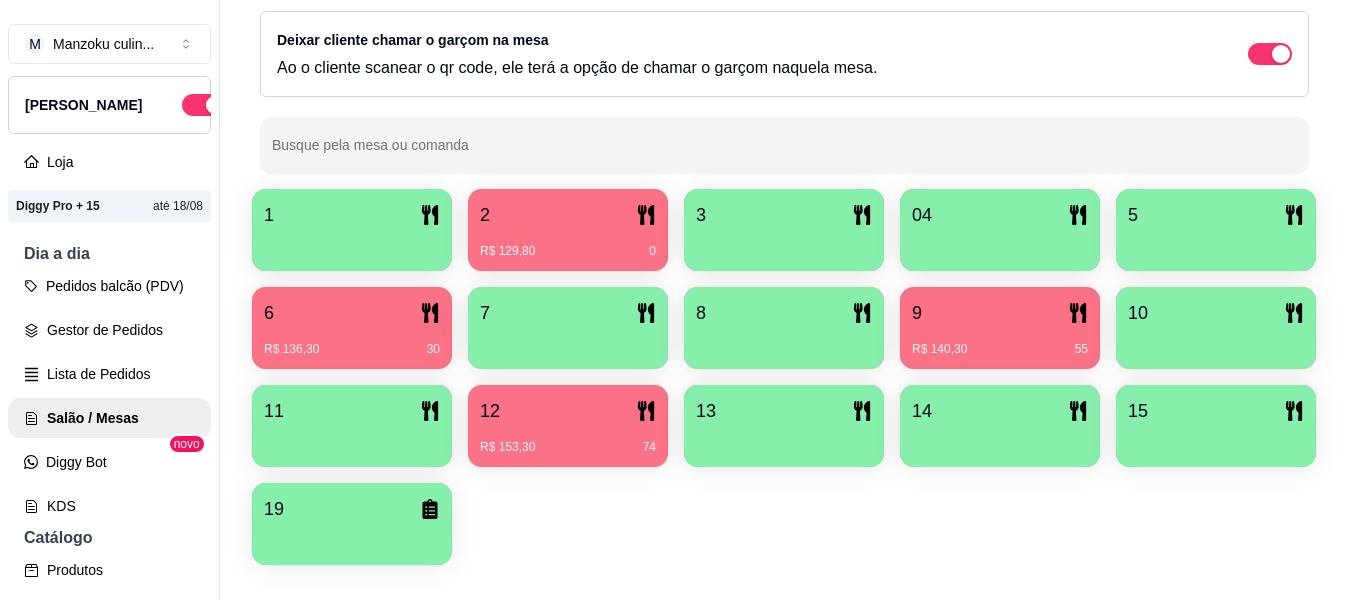 click on "R$ 153,30 74" at bounding box center [568, 440] 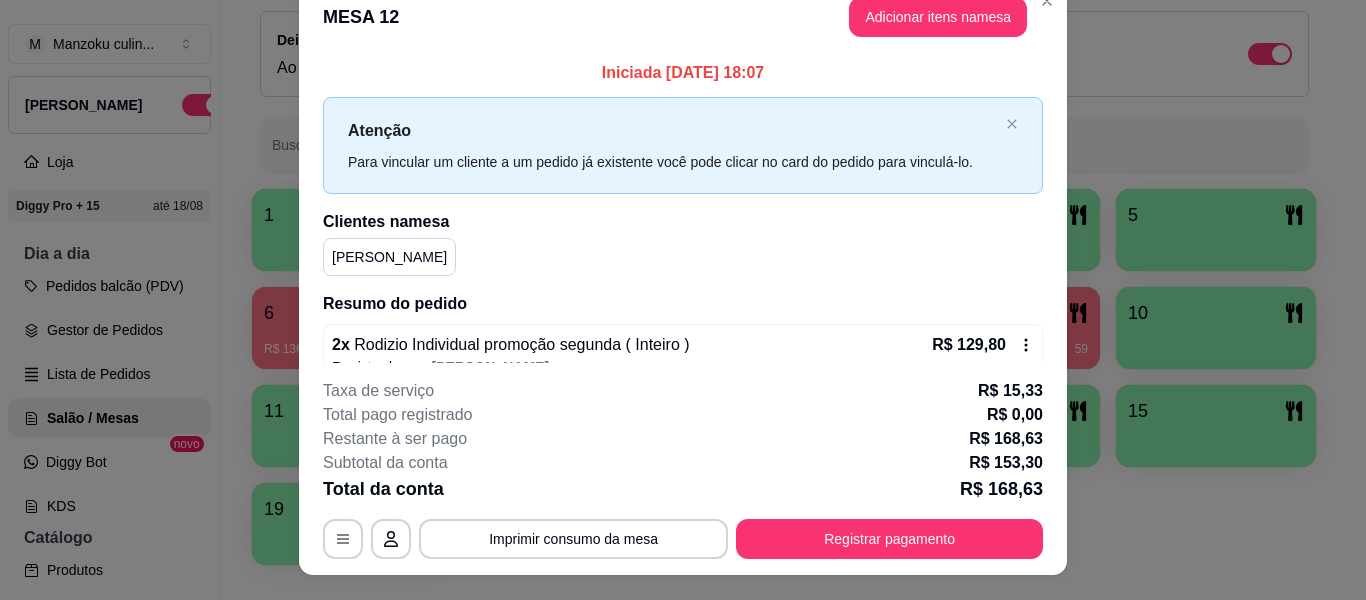 scroll, scrollTop: 61, scrollLeft: 0, axis: vertical 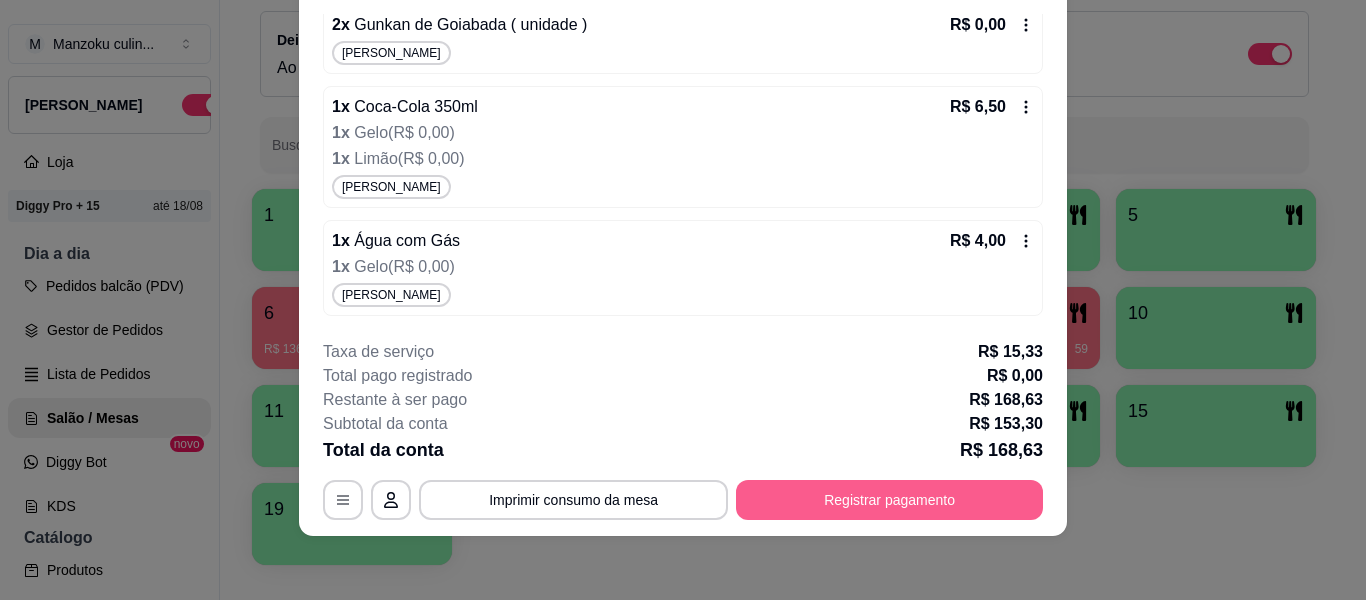 click on "Registrar pagamento" at bounding box center [889, 500] 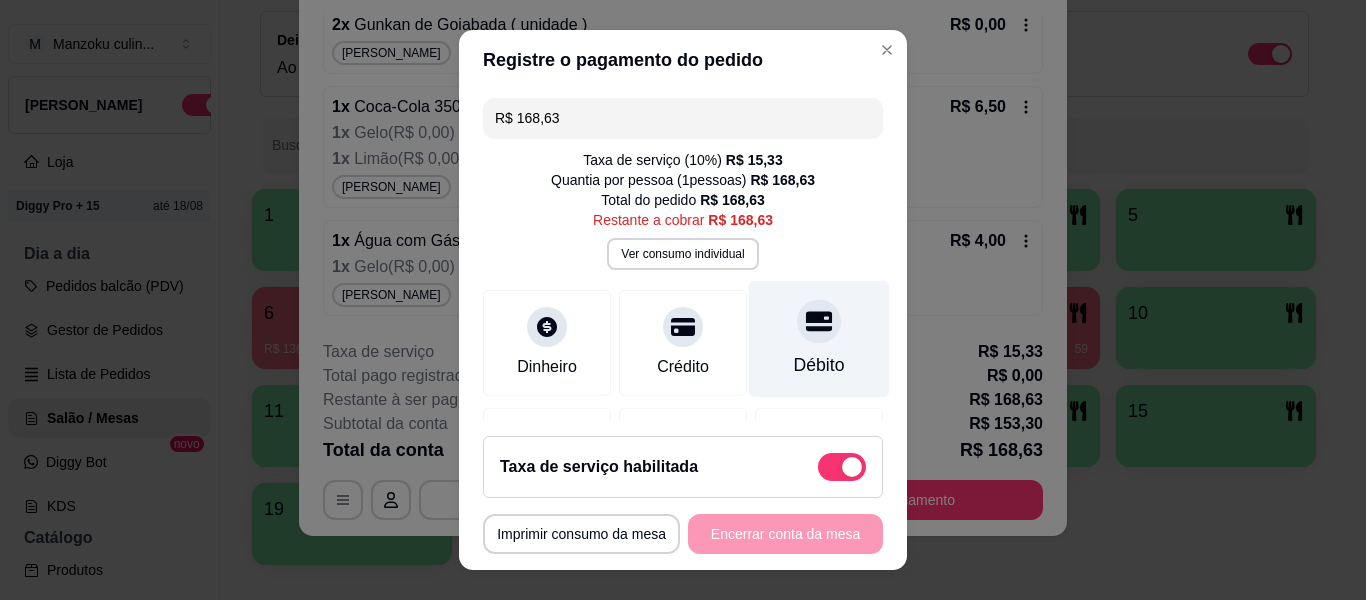 scroll, scrollTop: 100, scrollLeft: 0, axis: vertical 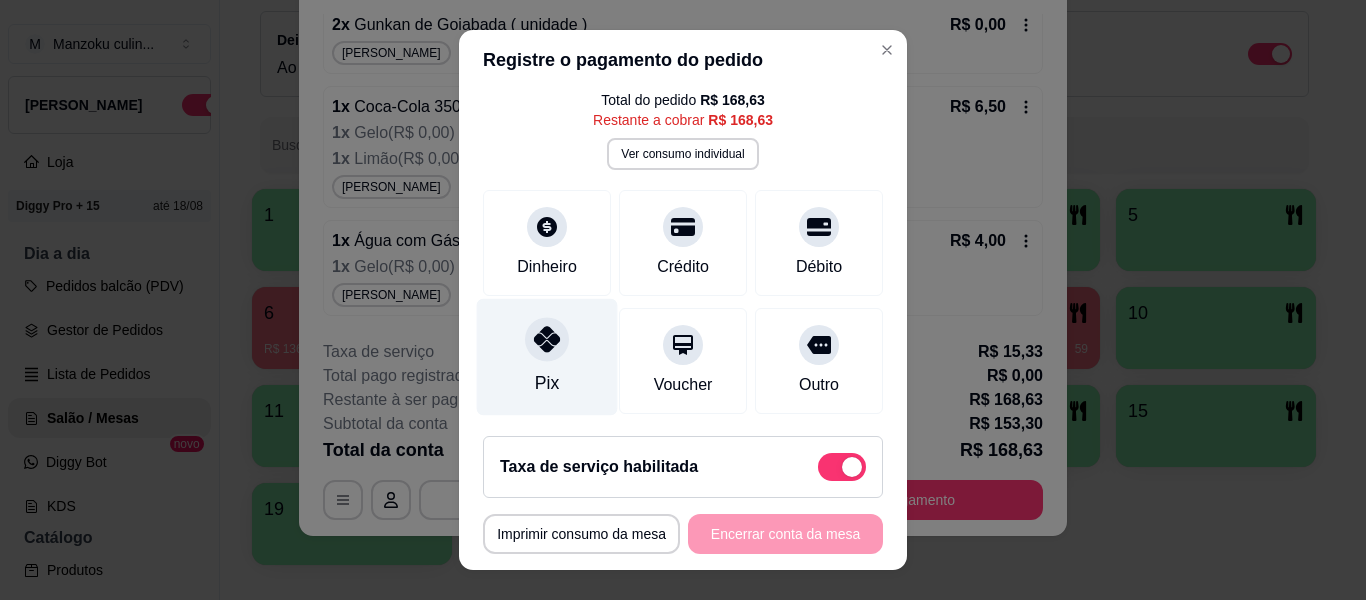 click at bounding box center [547, 339] 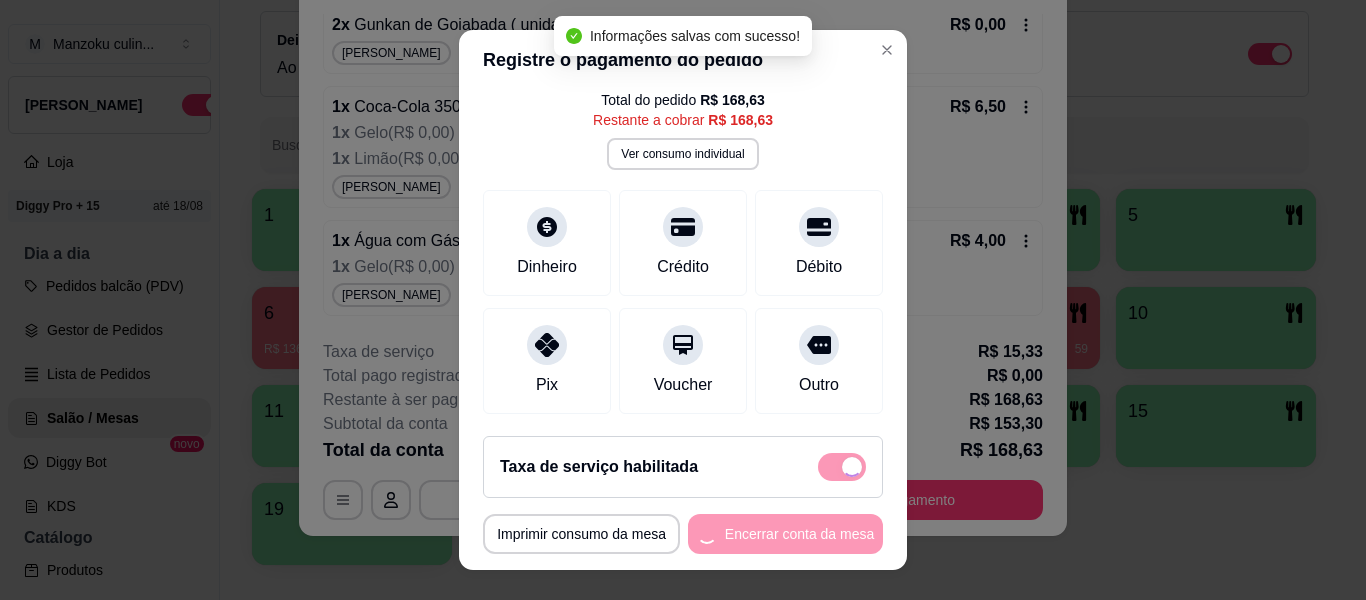 type on "R$ 0,00" 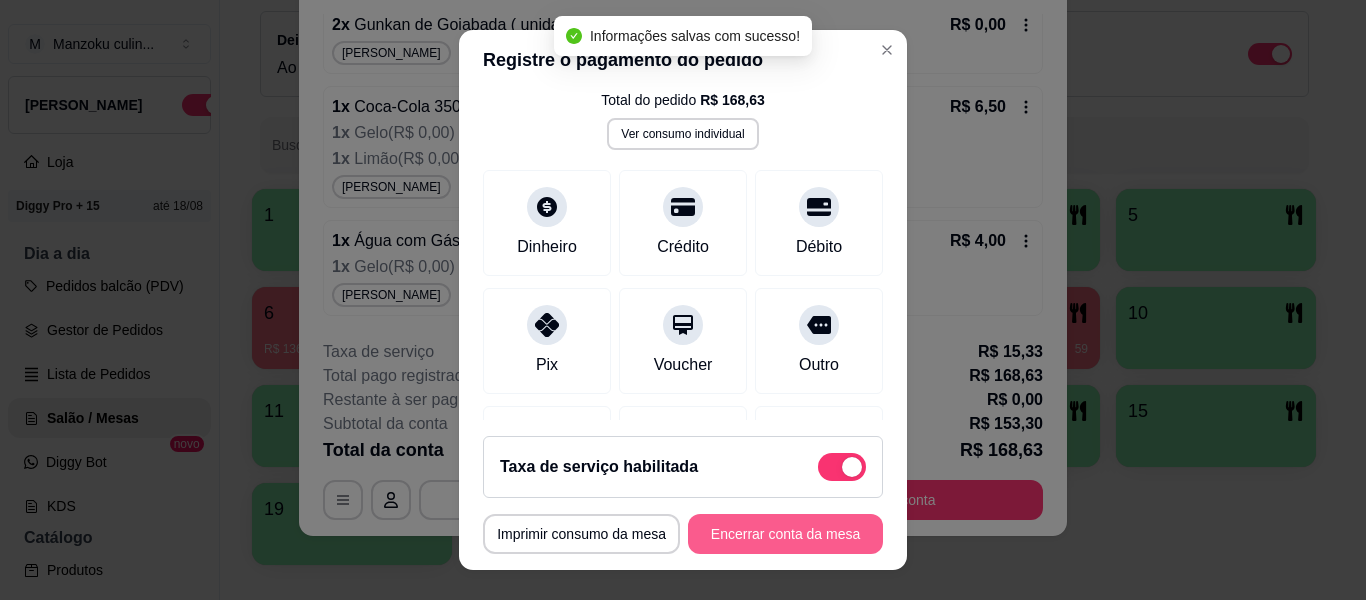 click on "Encerrar conta da mesa" at bounding box center [785, 534] 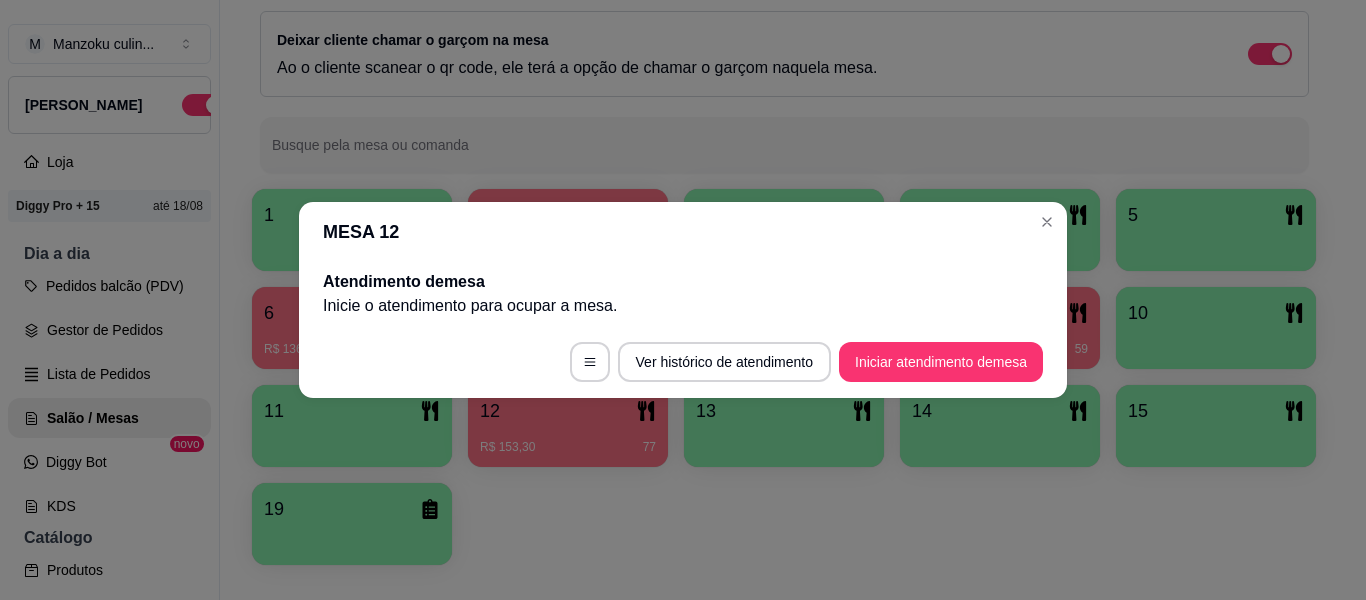 scroll, scrollTop: 0, scrollLeft: 0, axis: both 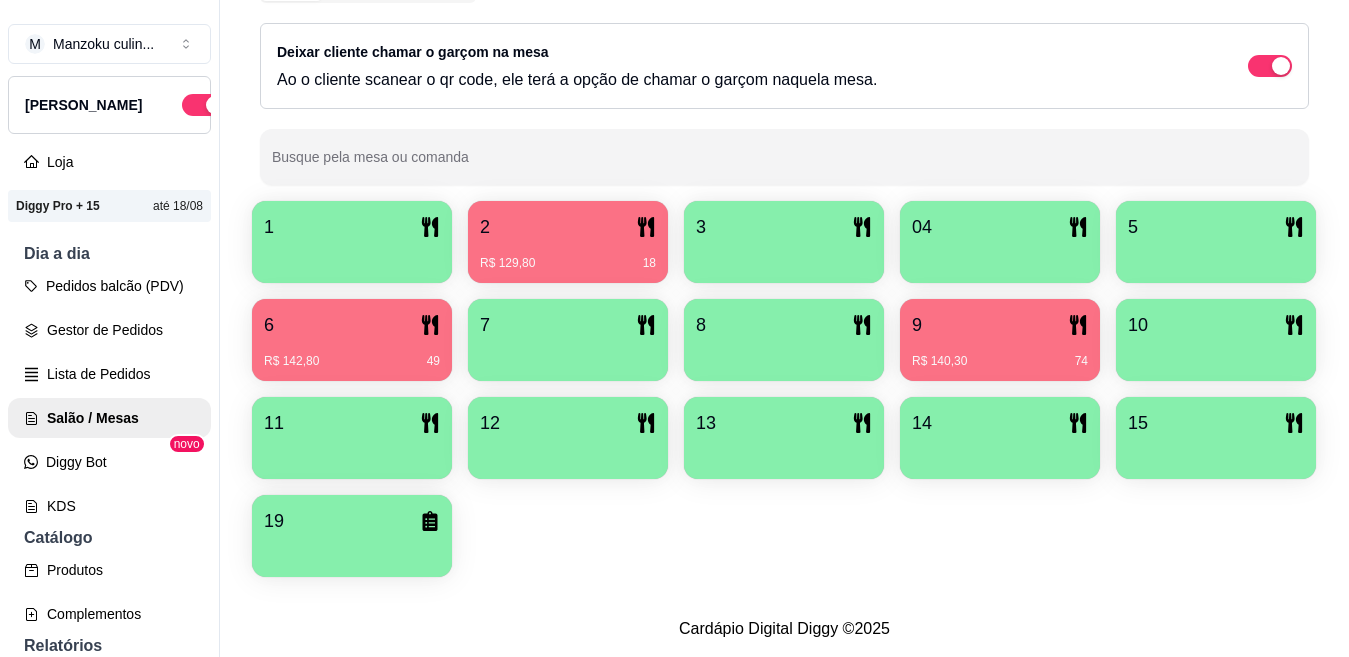 click on "R$ 140,30 74" at bounding box center [1000, 354] 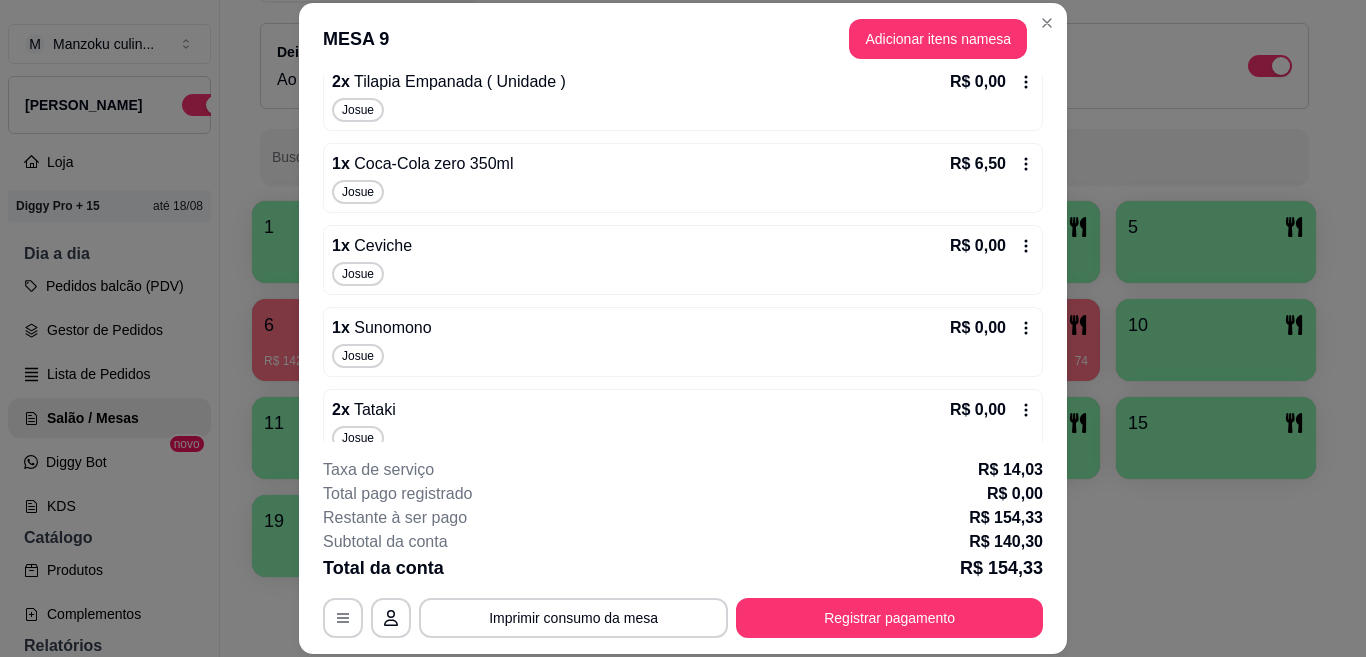 scroll, scrollTop: 1114, scrollLeft: 0, axis: vertical 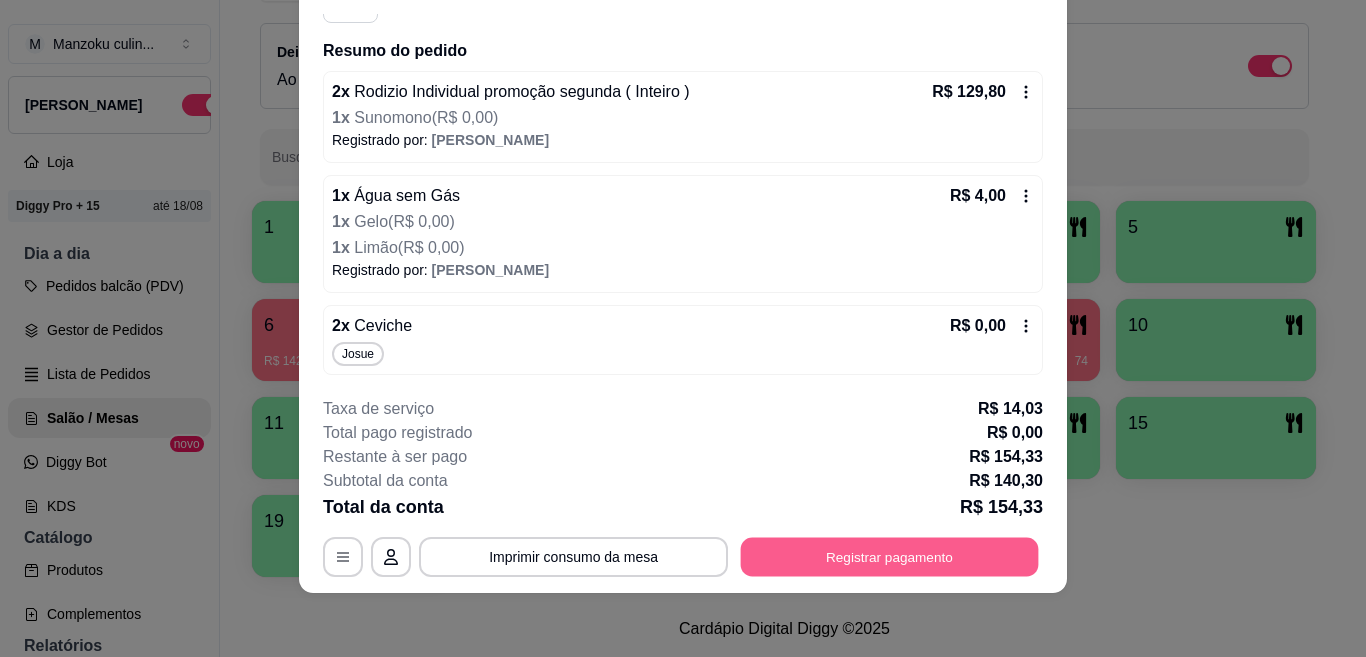 click on "Registrar pagamento" at bounding box center (890, 556) 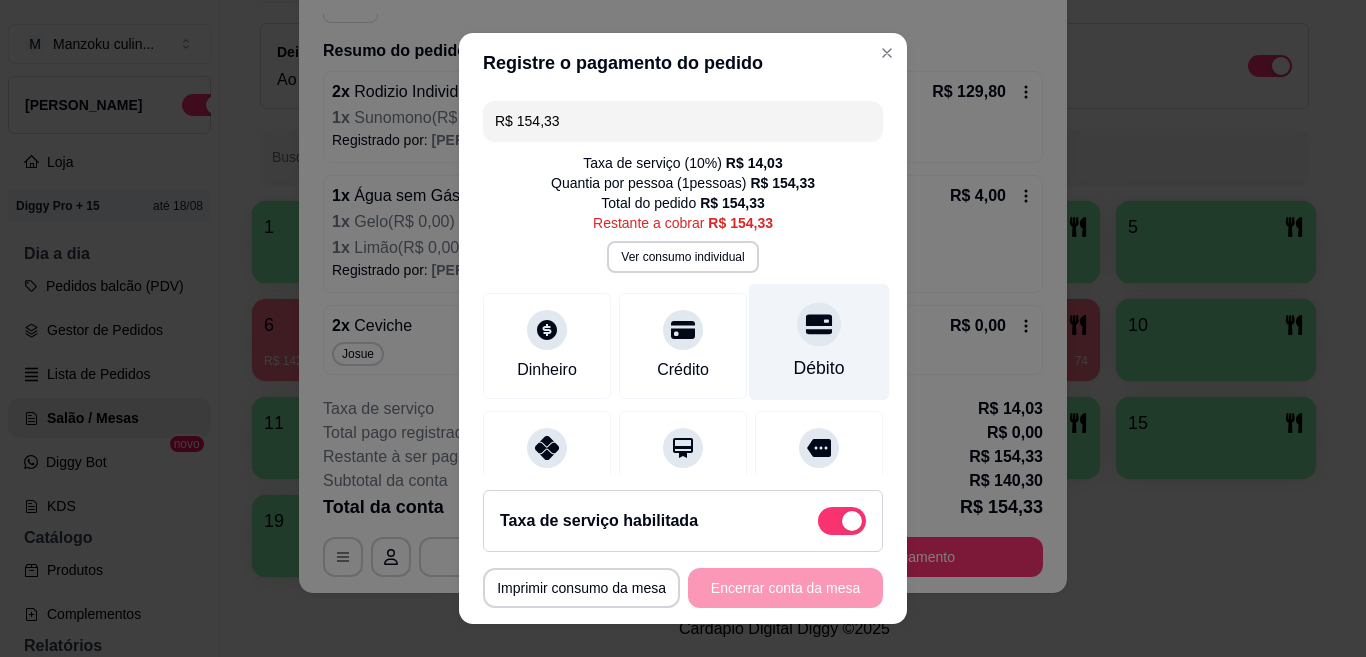 click at bounding box center [819, 324] 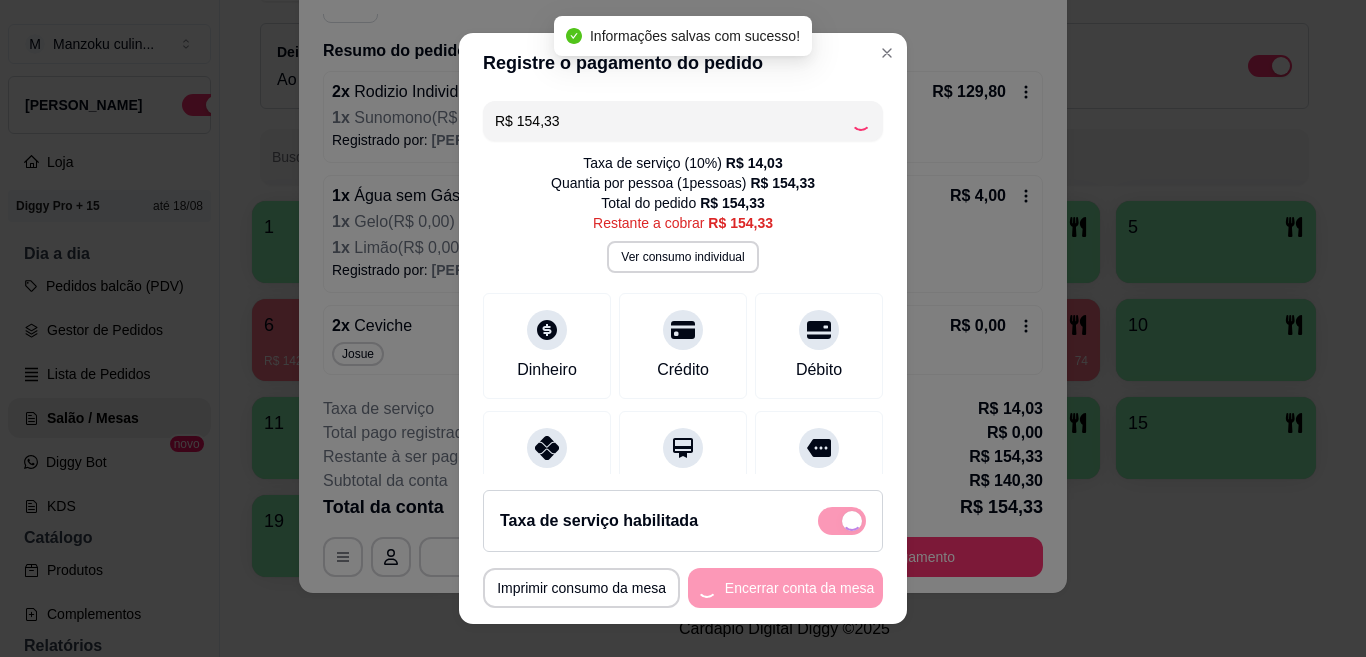 type on "R$ 0,00" 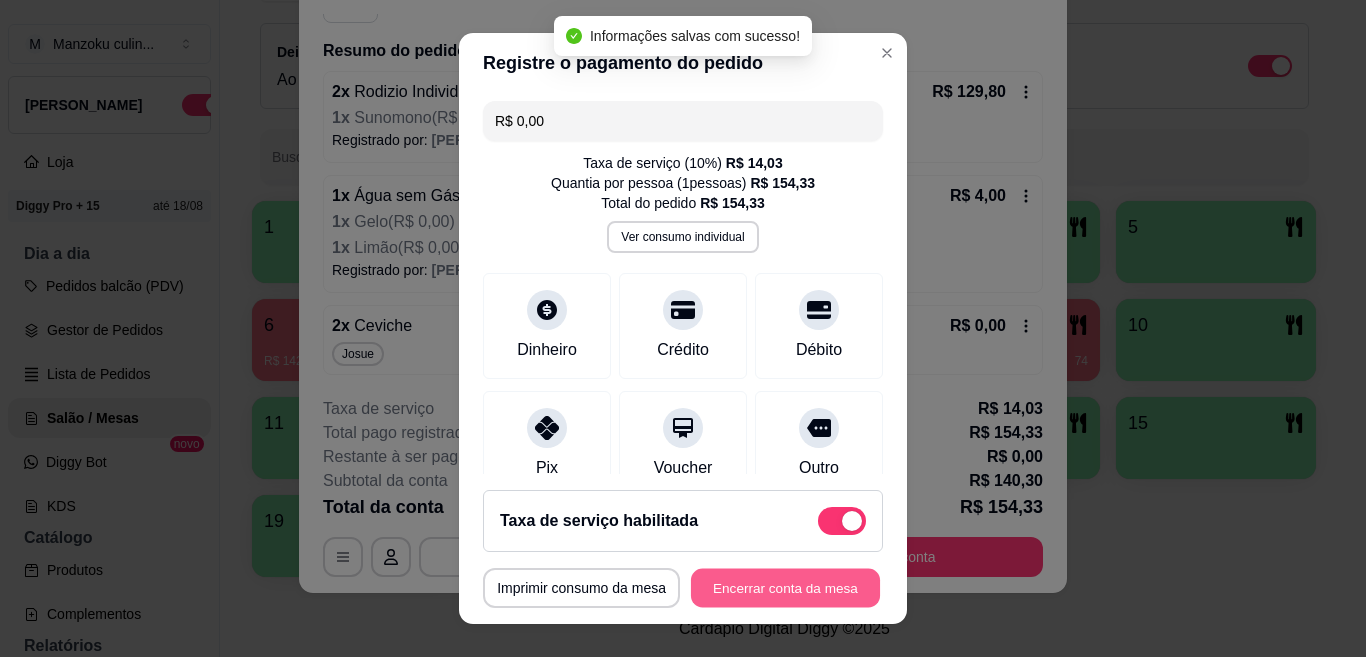 click on "Encerrar conta da mesa" at bounding box center (785, 588) 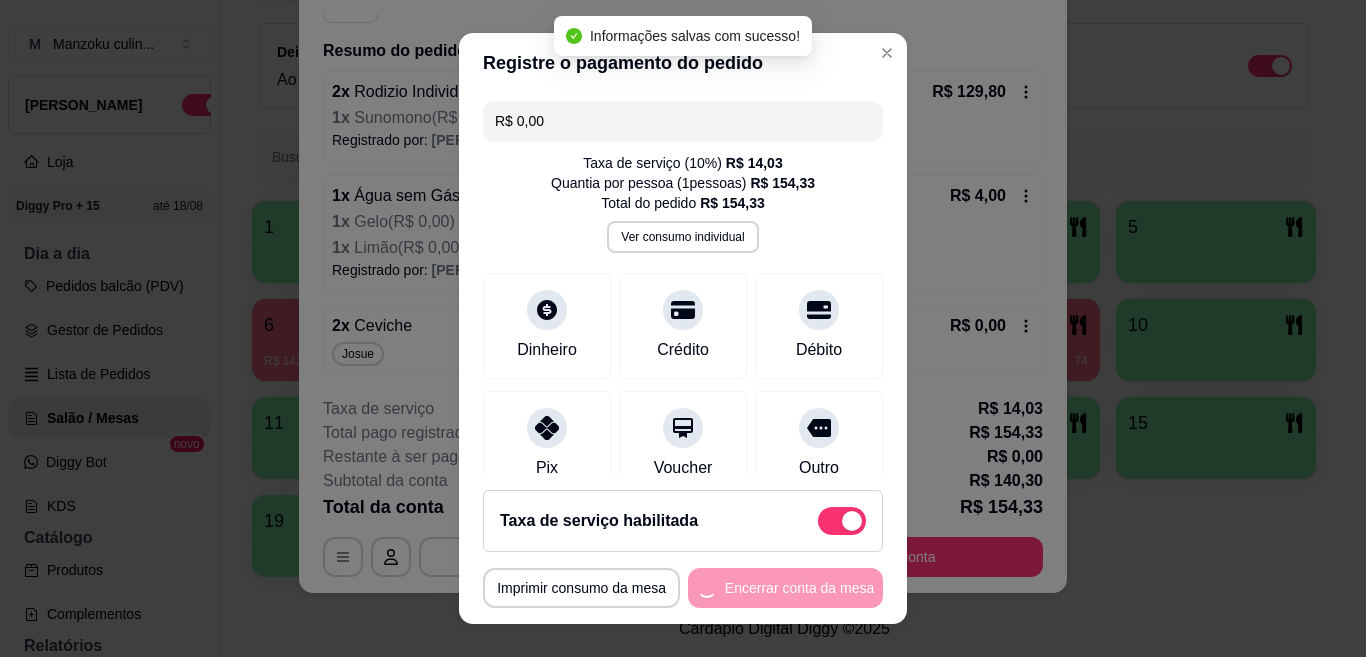 scroll, scrollTop: 0, scrollLeft: 0, axis: both 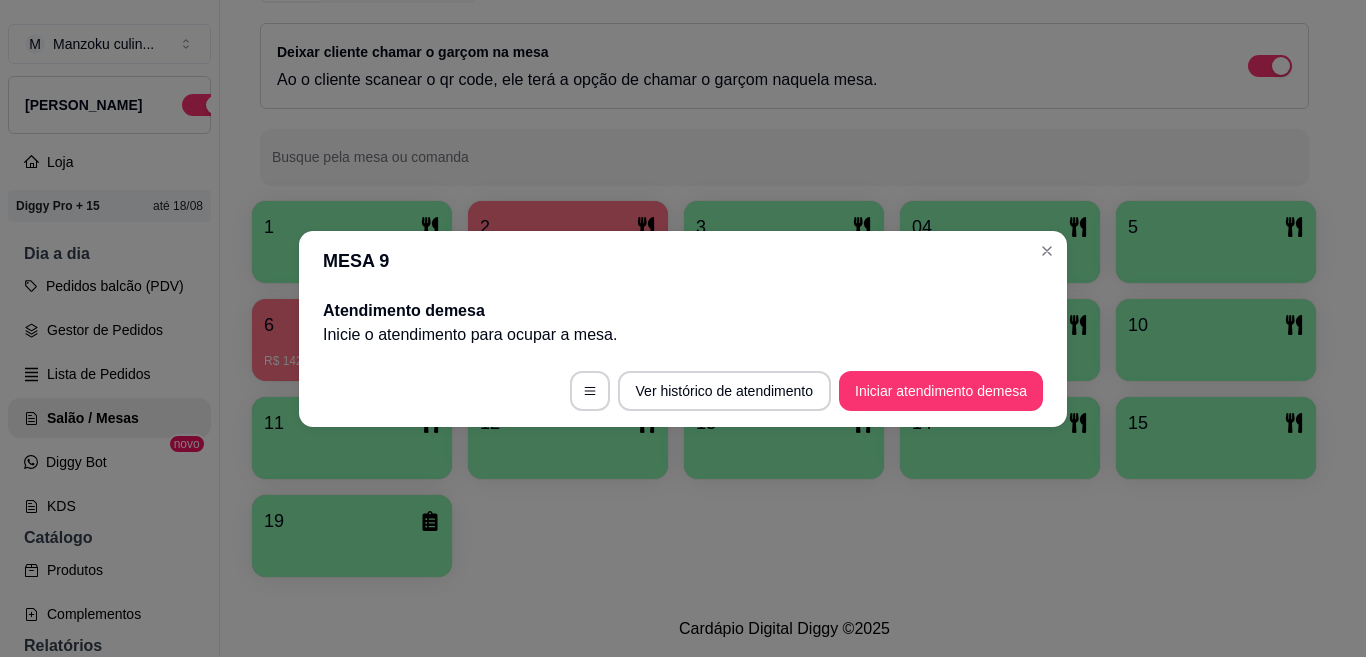 click on "MESA 9" at bounding box center [683, 261] 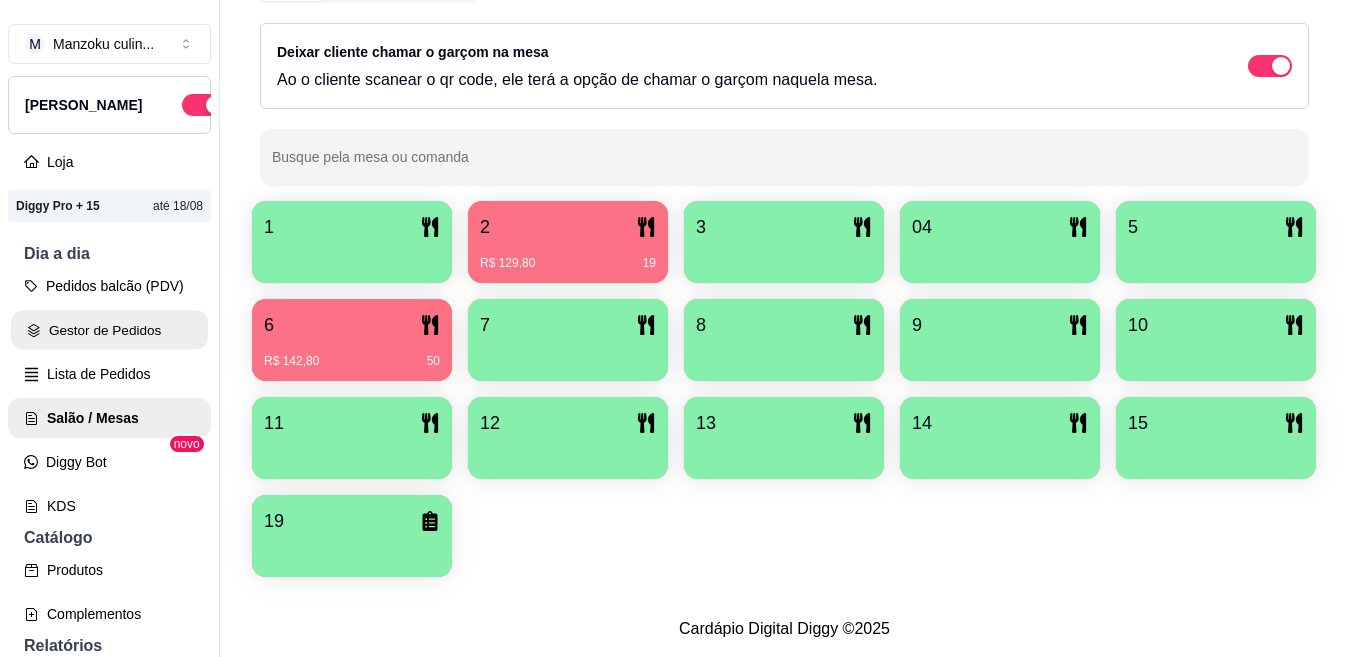 click on "Gestor de Pedidos" at bounding box center [109, 330] 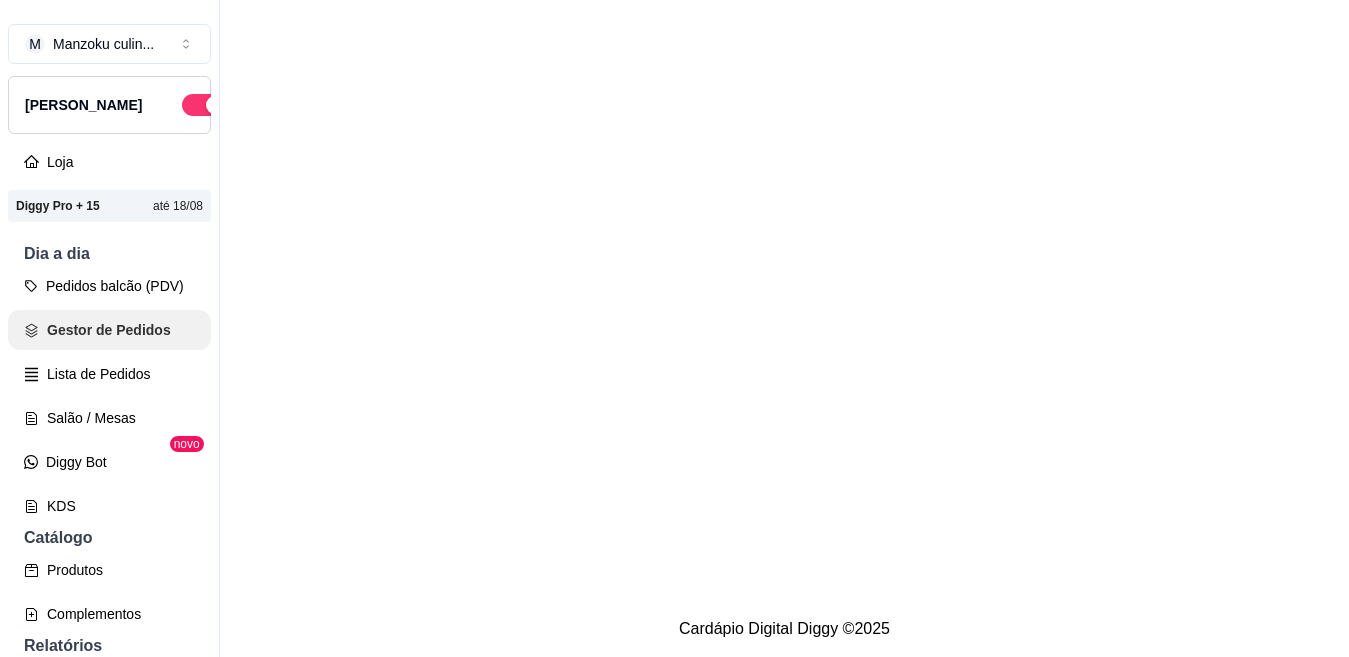 scroll, scrollTop: 0, scrollLeft: 0, axis: both 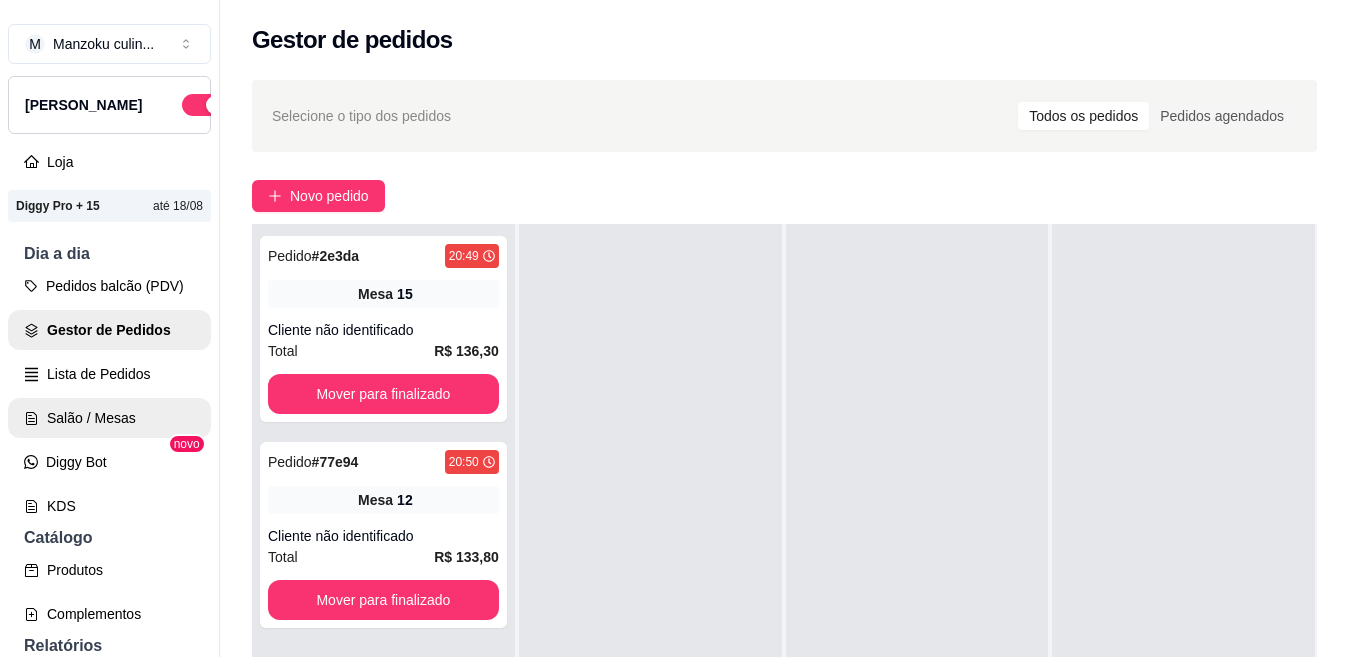 click on "Salão / Mesas" at bounding box center [109, 418] 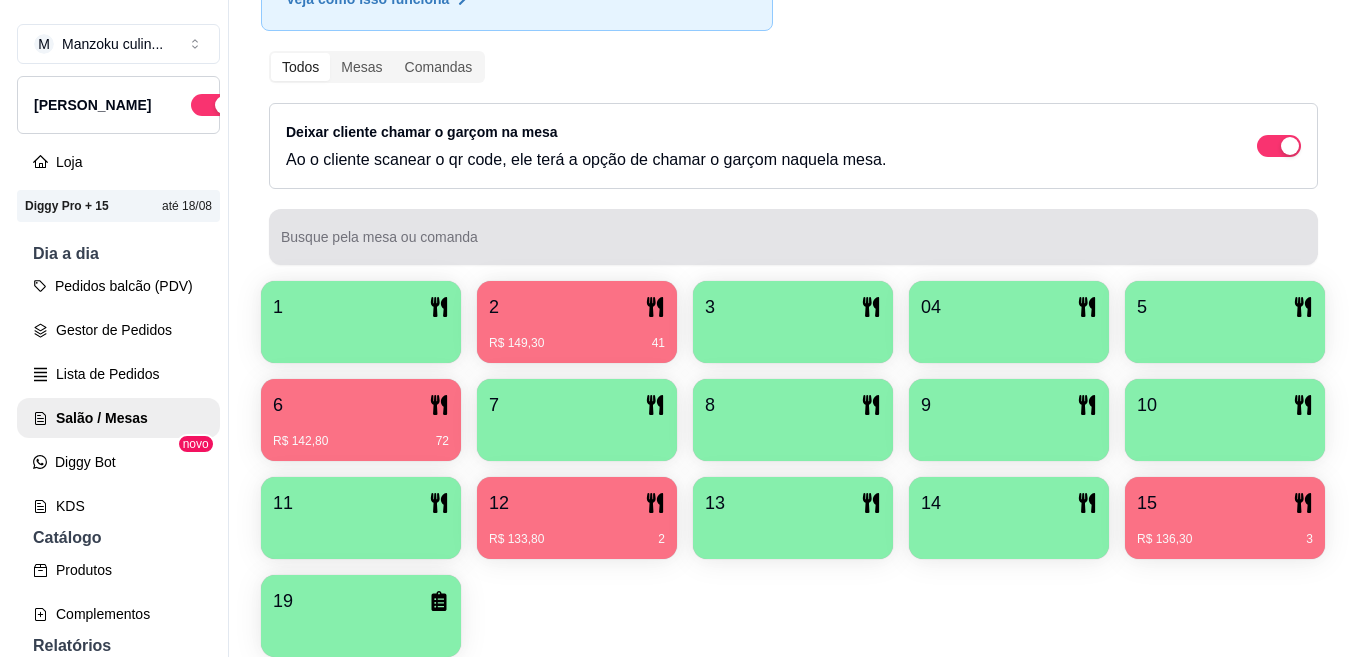 scroll, scrollTop: 300, scrollLeft: 0, axis: vertical 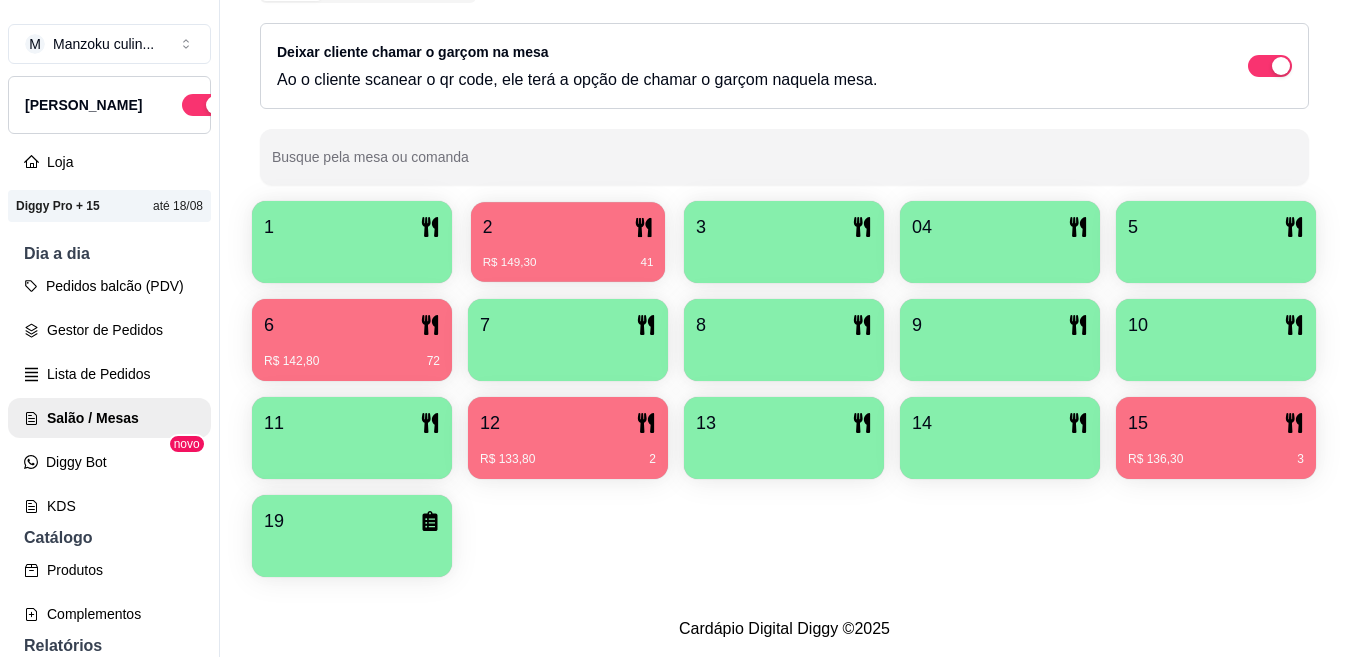 click on "R$ 149,30 41" at bounding box center (568, 255) 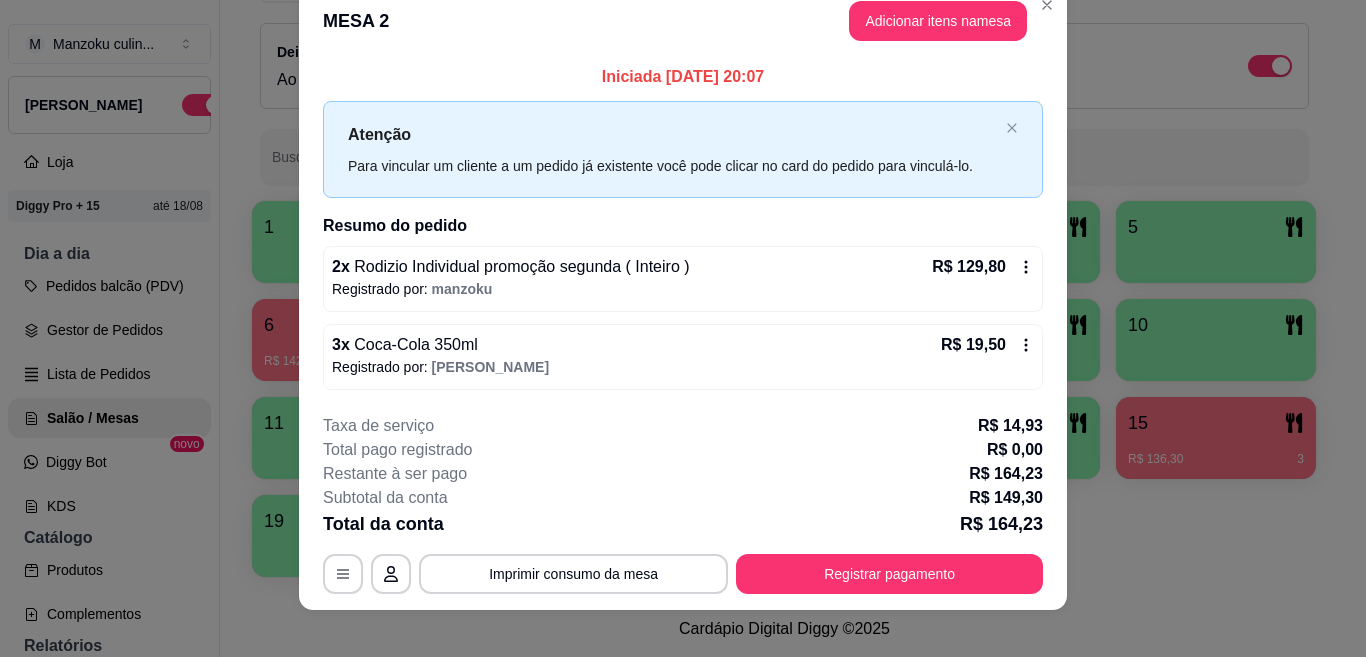 scroll, scrollTop: 48, scrollLeft: 0, axis: vertical 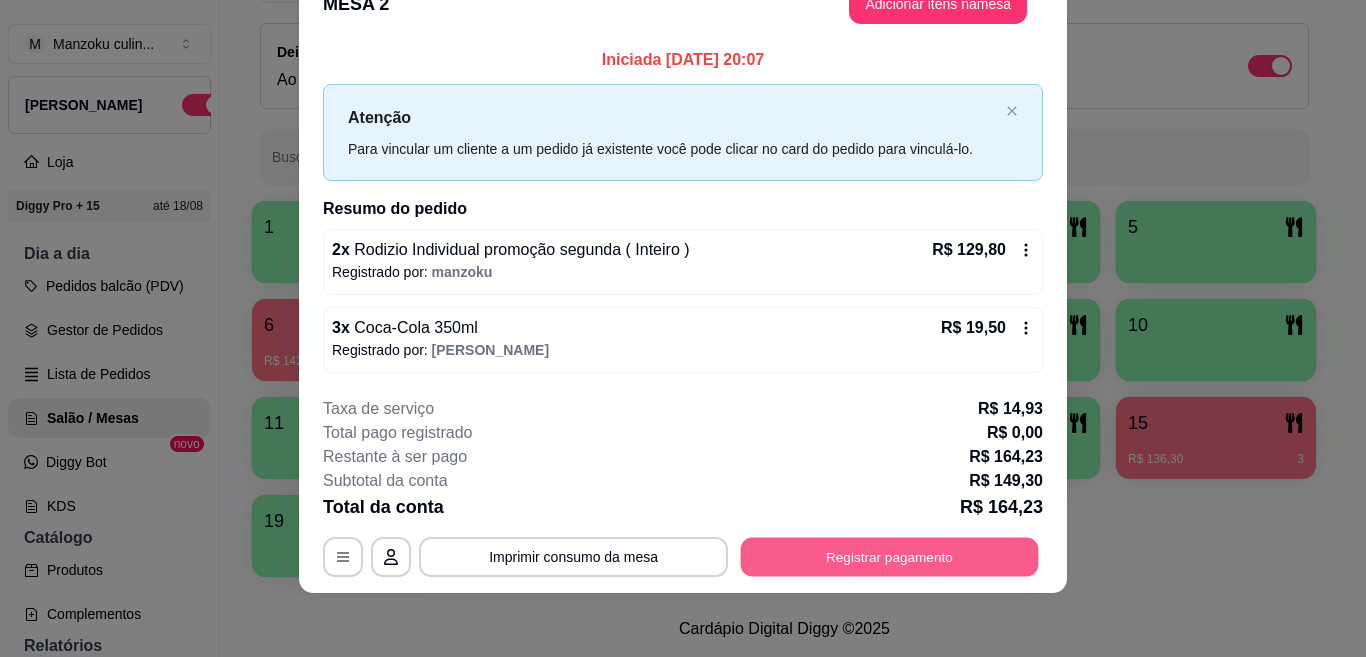 click on "Registrar pagamento" at bounding box center (890, 557) 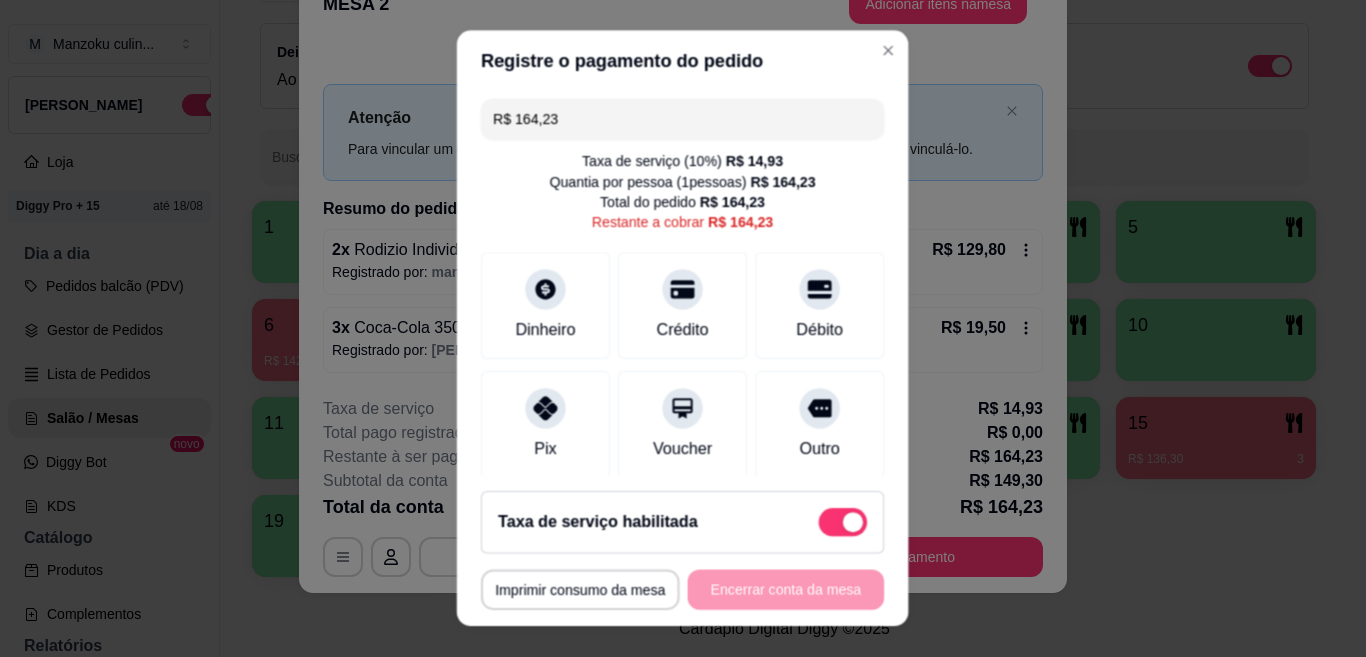 click on "Taxa de serviço   habilitada" at bounding box center (682, 522) 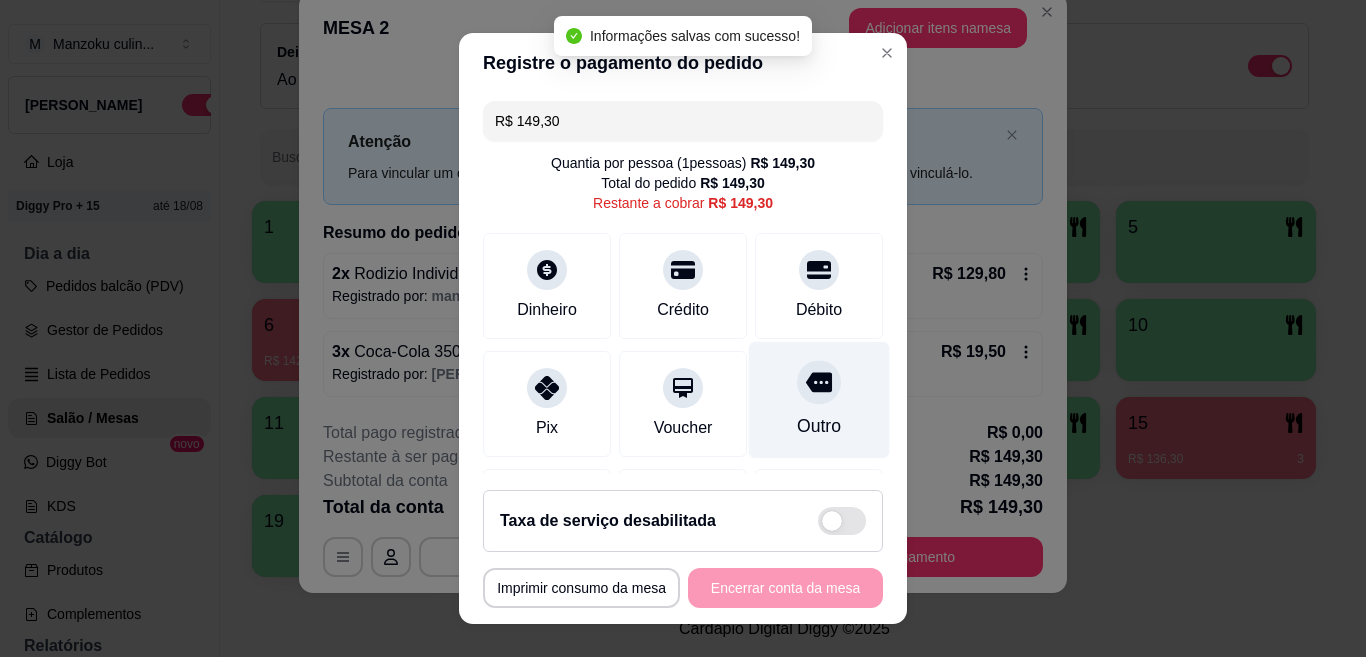 scroll, scrollTop: 36, scrollLeft: 0, axis: vertical 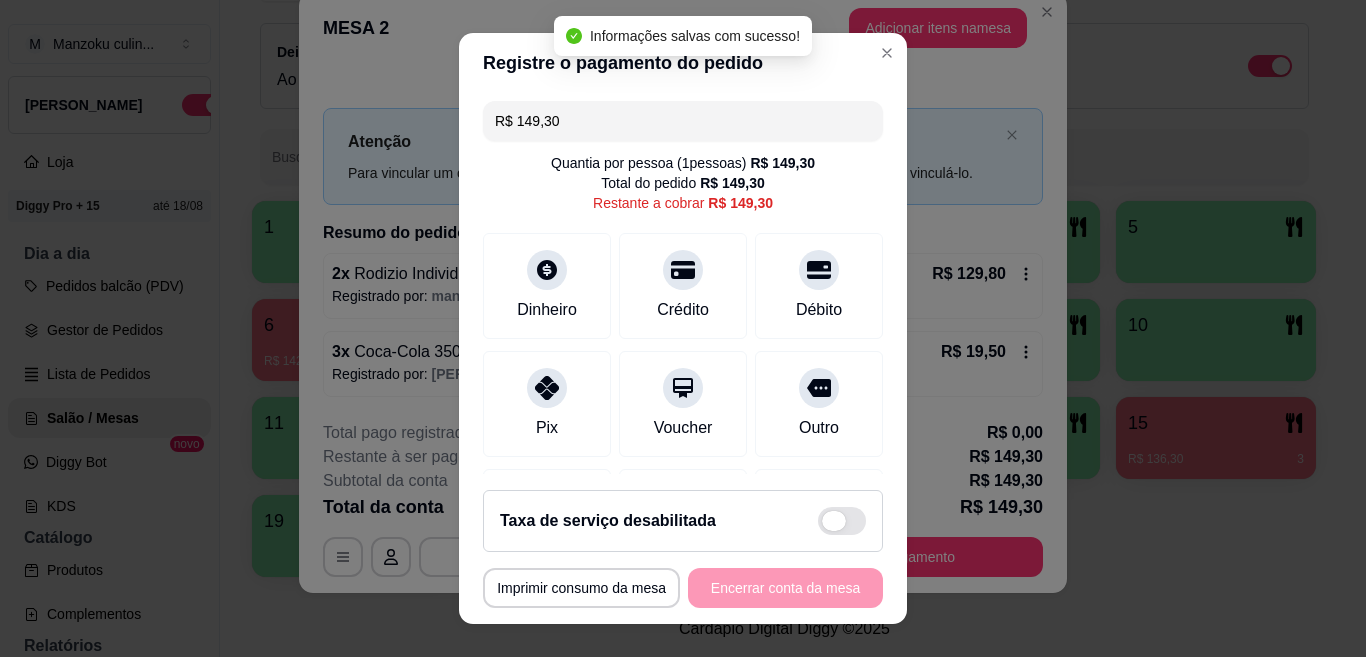 click at bounding box center [842, 521] 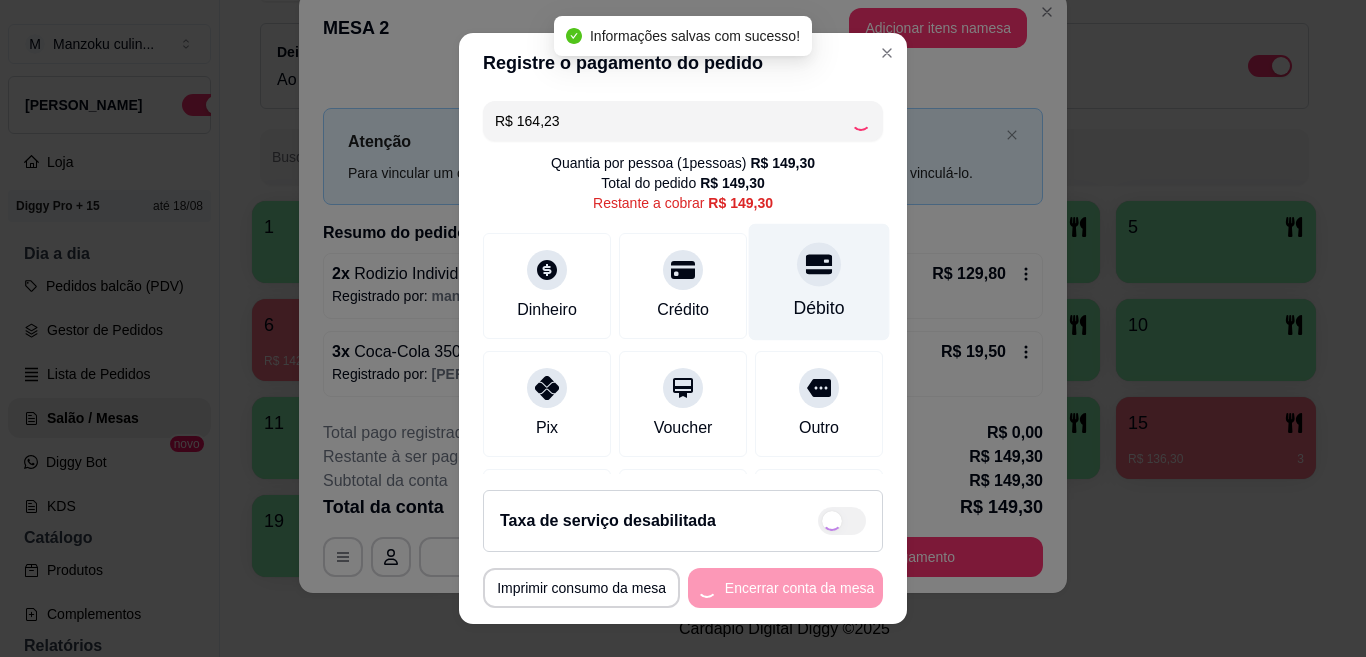checkbox on "true" 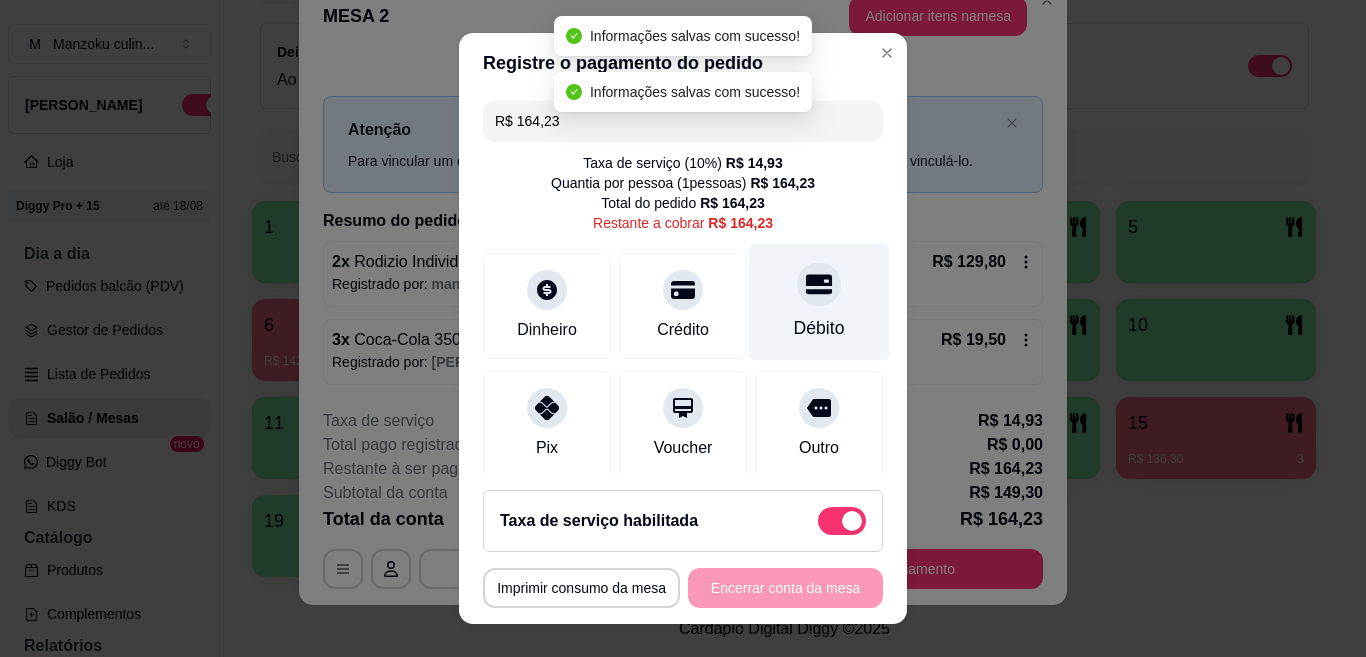 scroll, scrollTop: 48, scrollLeft: 0, axis: vertical 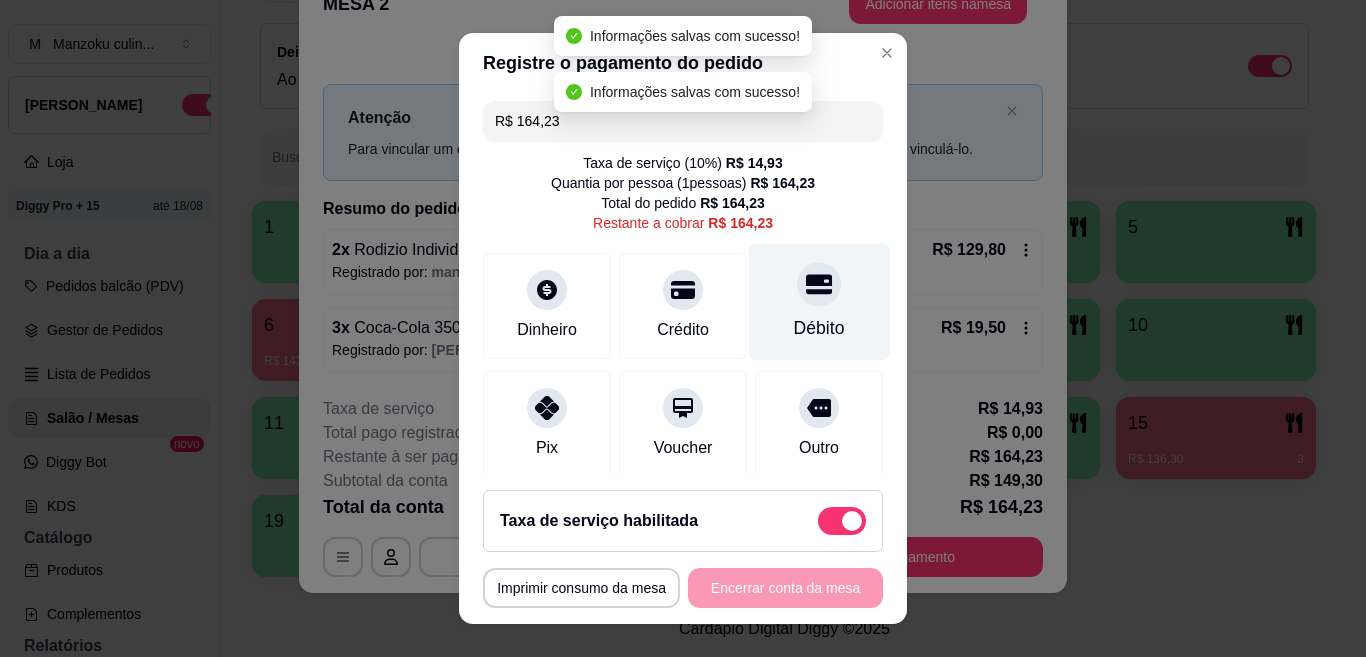 click 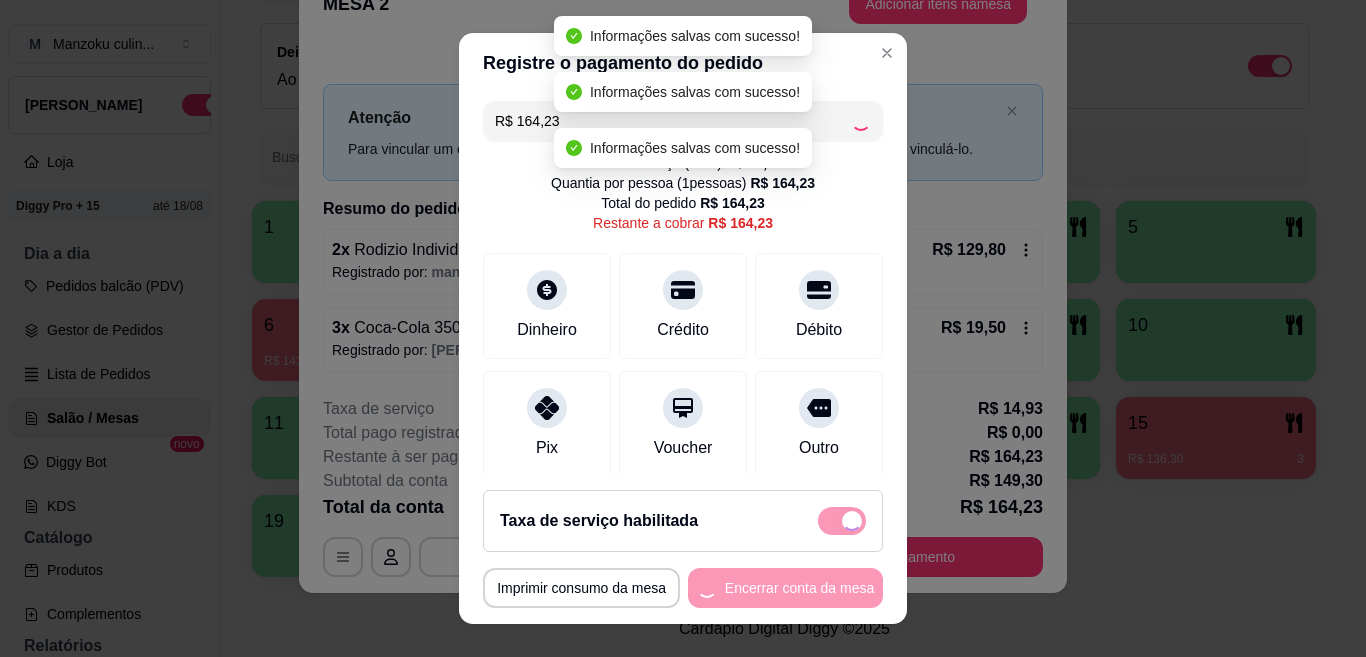 type on "R$ 0,00" 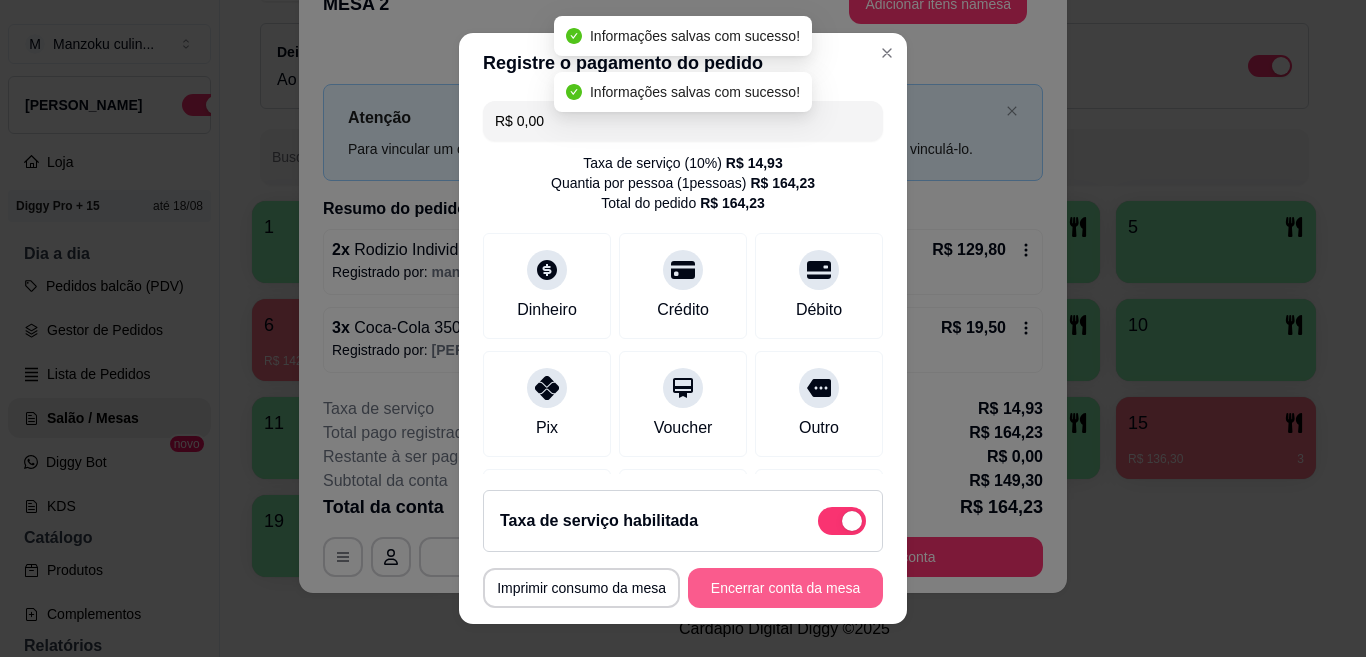 click on "Encerrar conta da mesa" at bounding box center [785, 588] 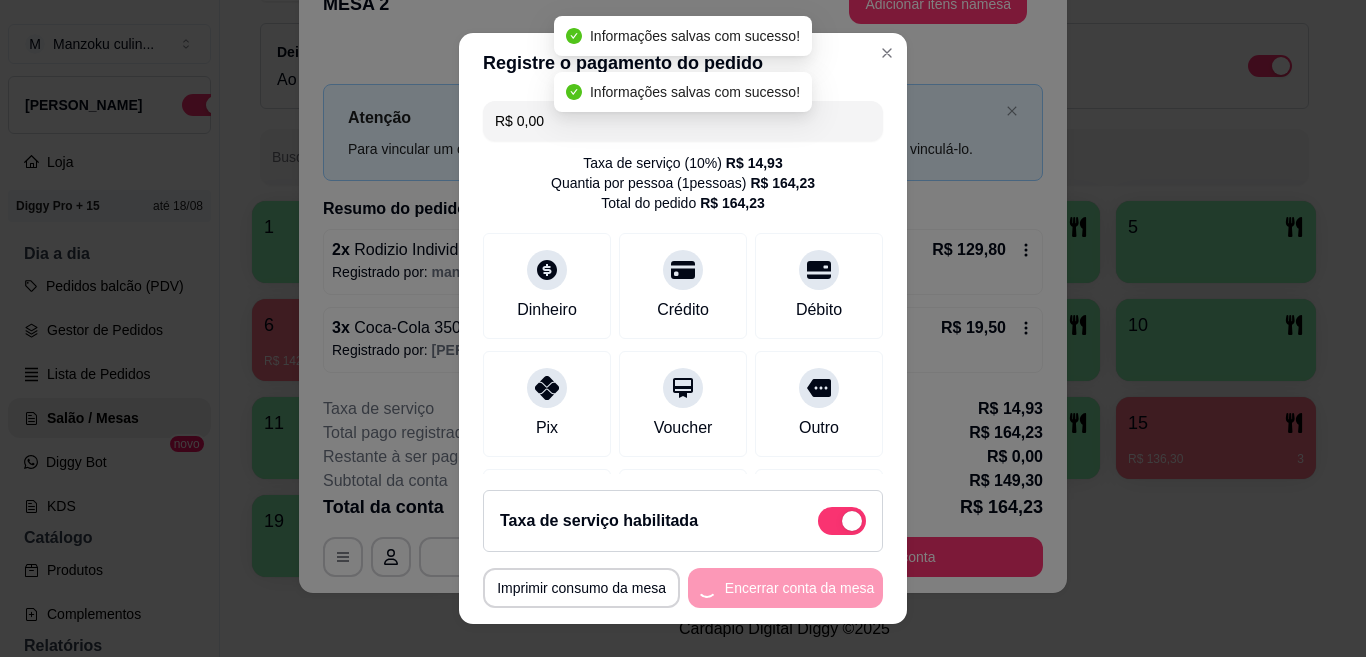 scroll, scrollTop: 0, scrollLeft: 0, axis: both 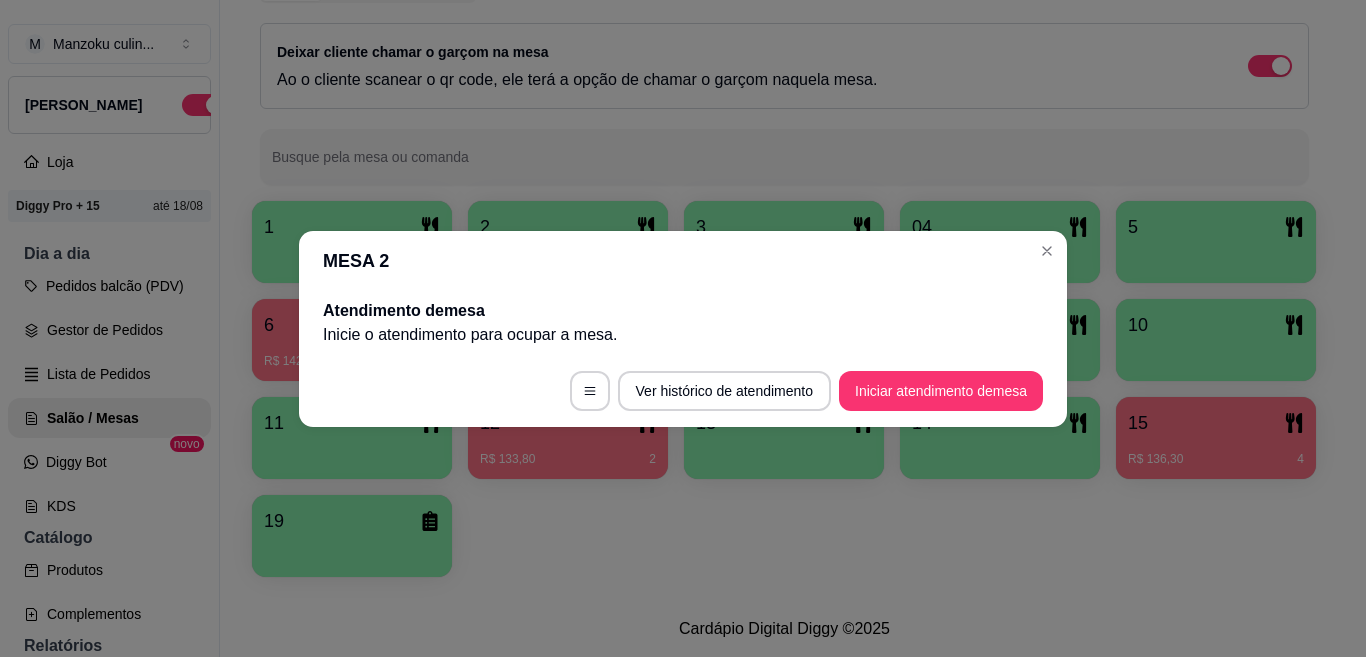 click on "MESA 2" at bounding box center [683, 261] 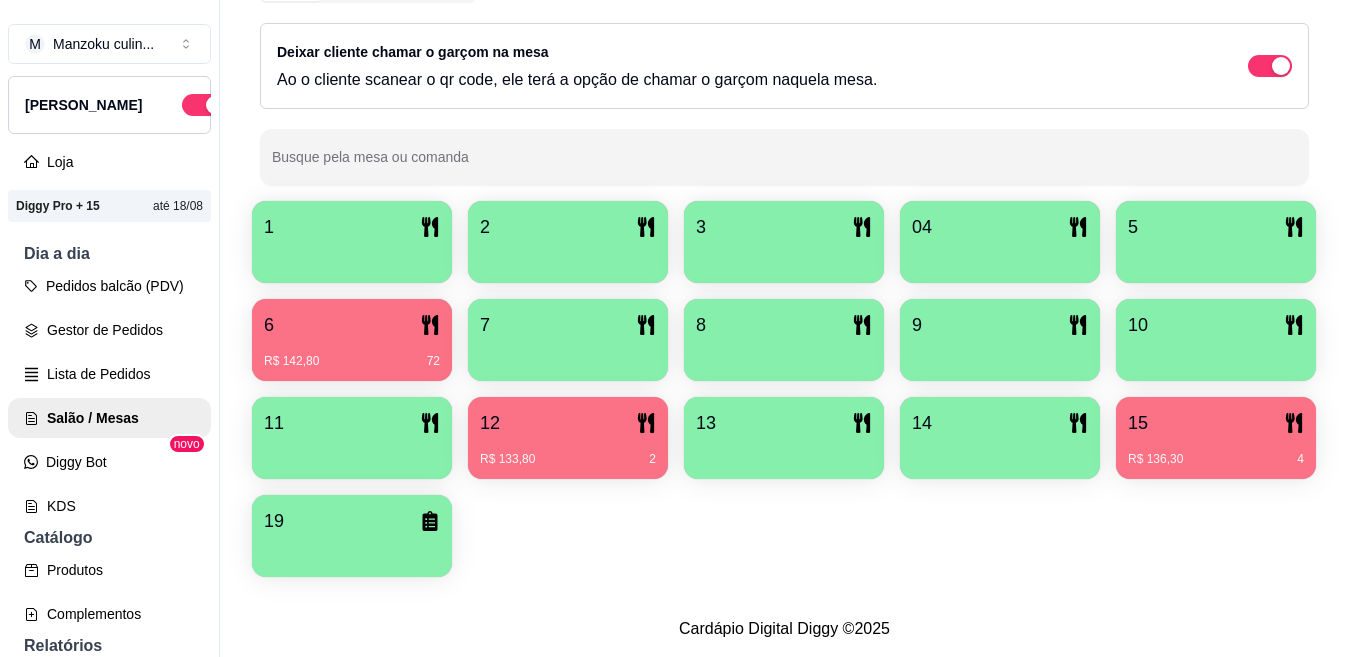 click on "R$ 142,80 72" at bounding box center [352, 354] 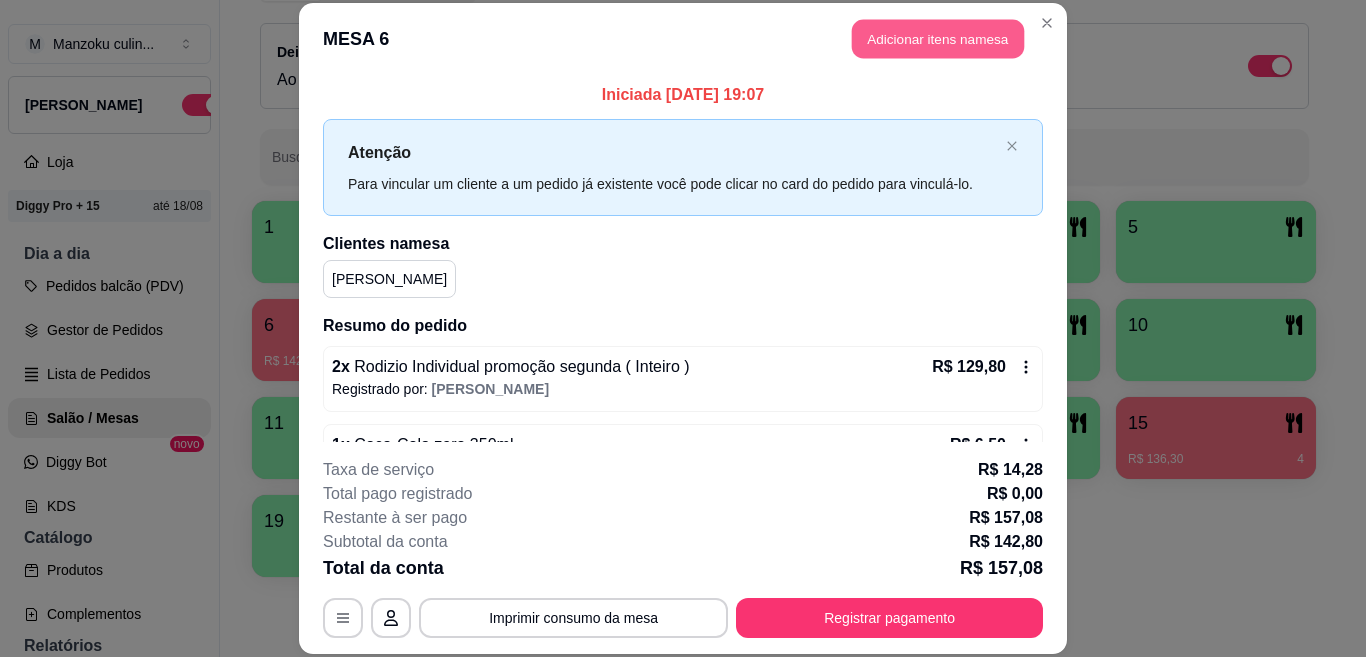 click on "Adicionar itens na  mesa" at bounding box center [938, 39] 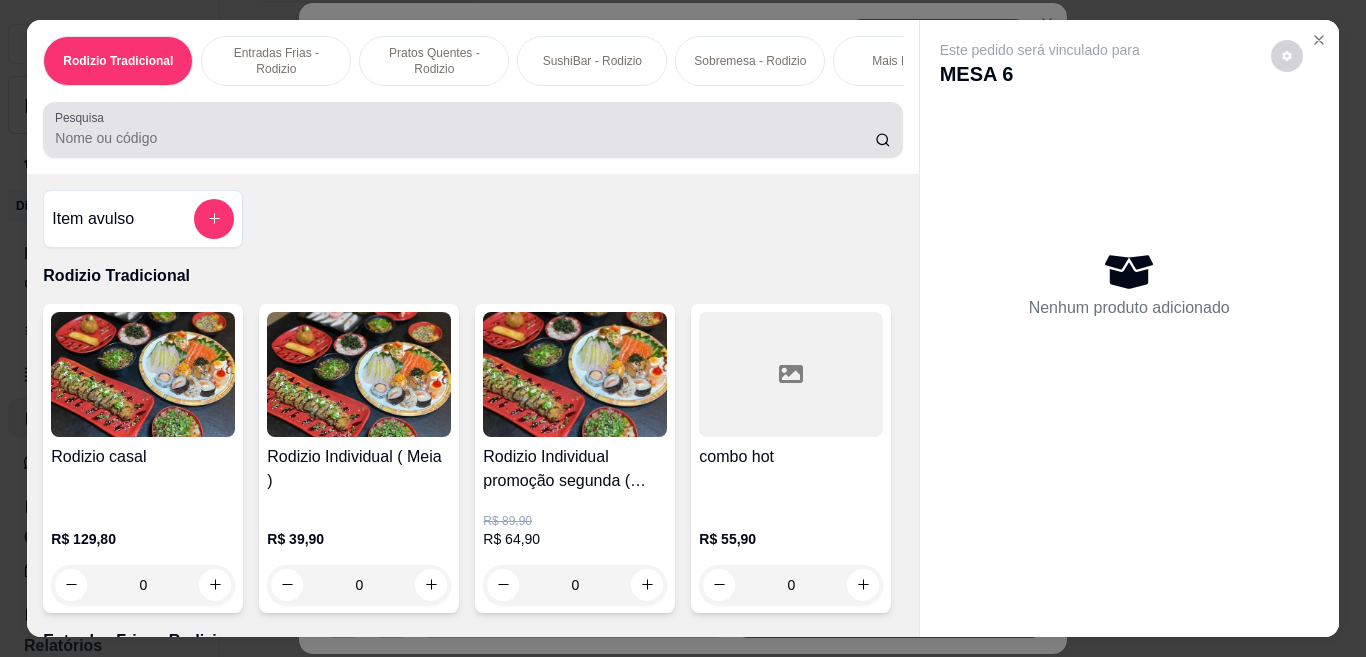 click on "Pesquisa" at bounding box center [472, 130] 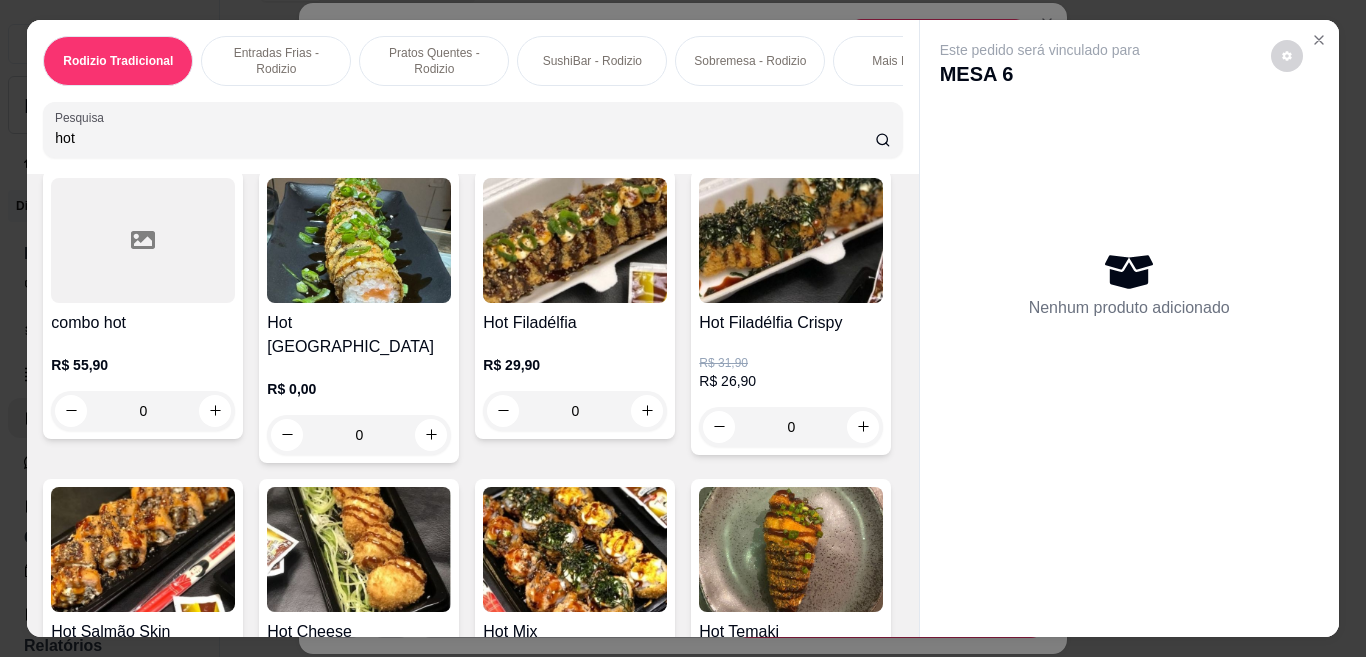 scroll, scrollTop: 100, scrollLeft: 0, axis: vertical 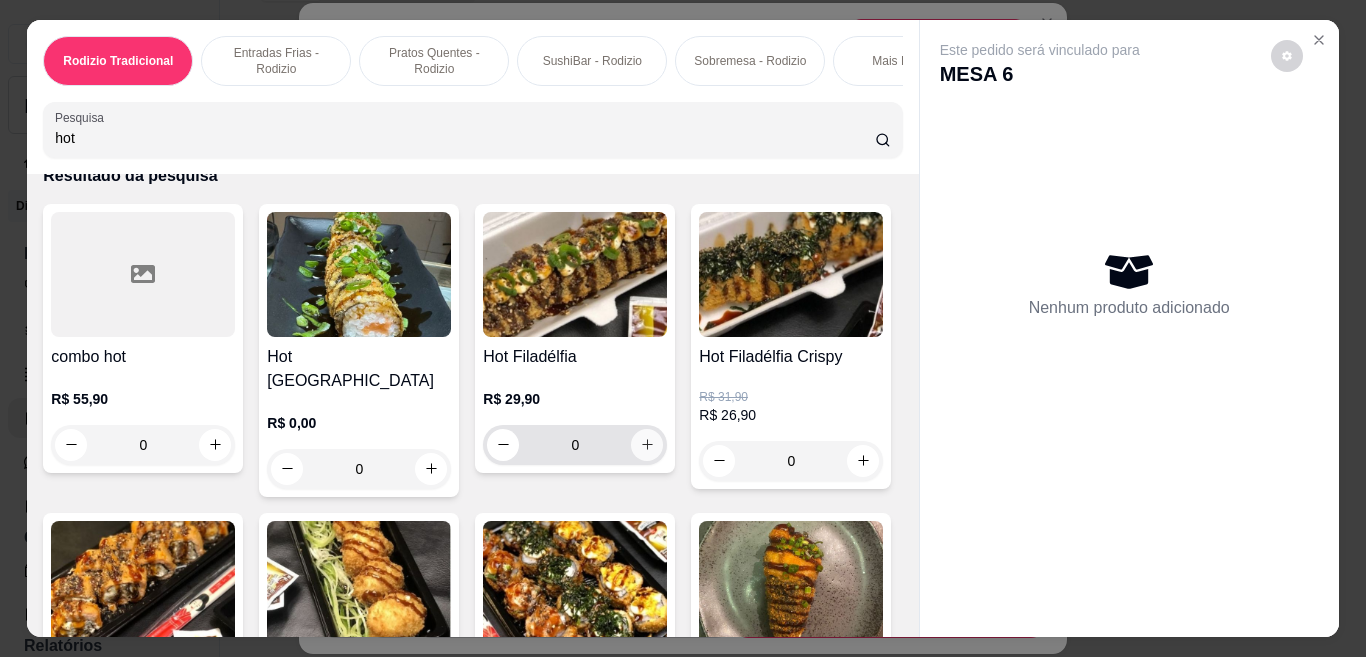 type on "hot" 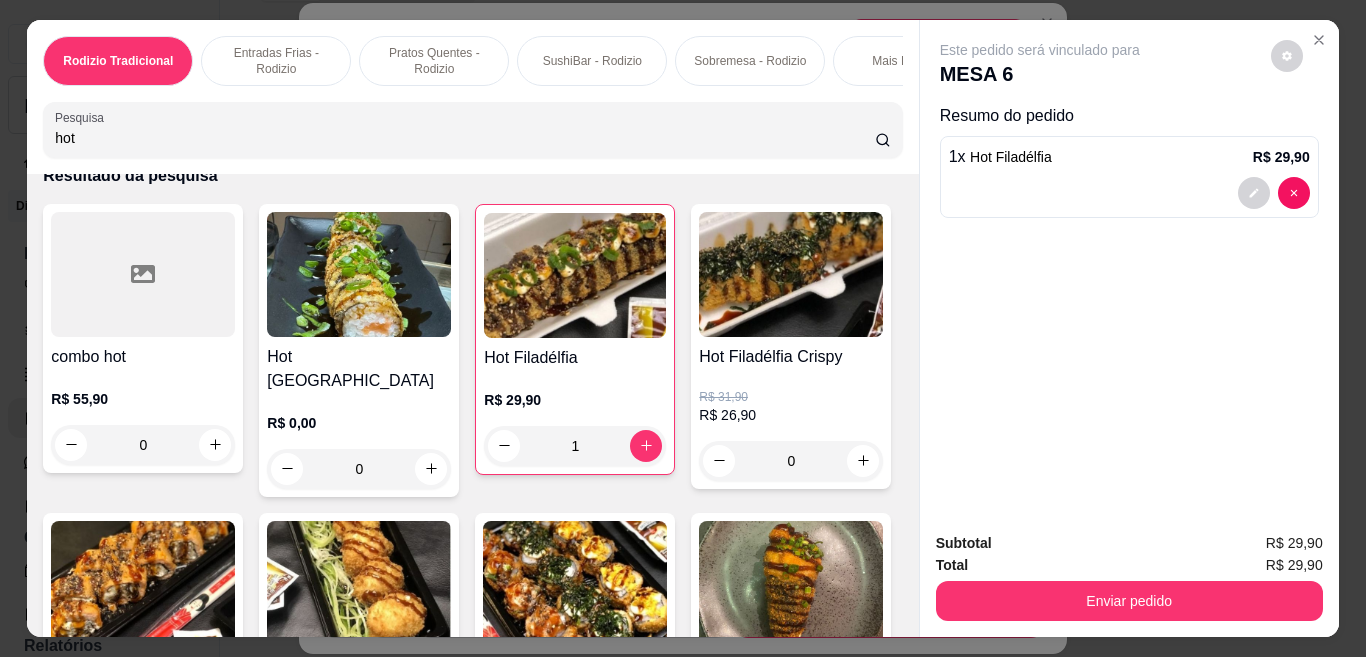 click at bounding box center [1274, 193] 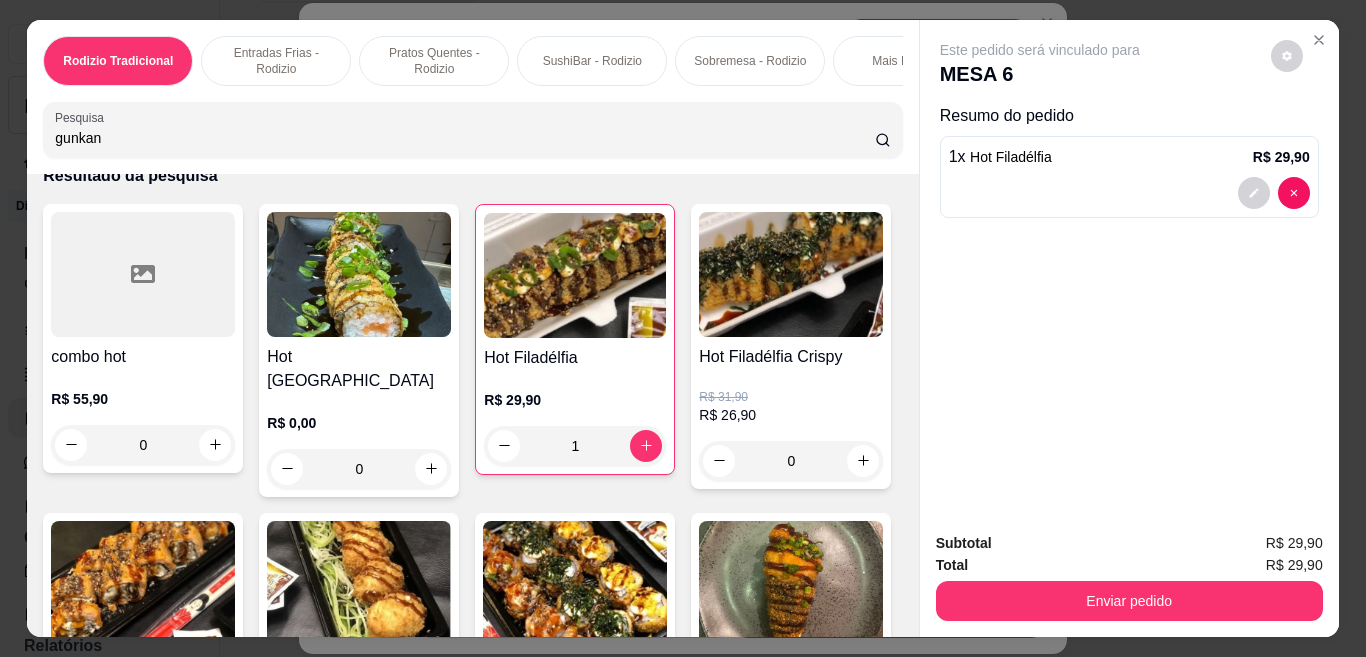 type on "gunkan" 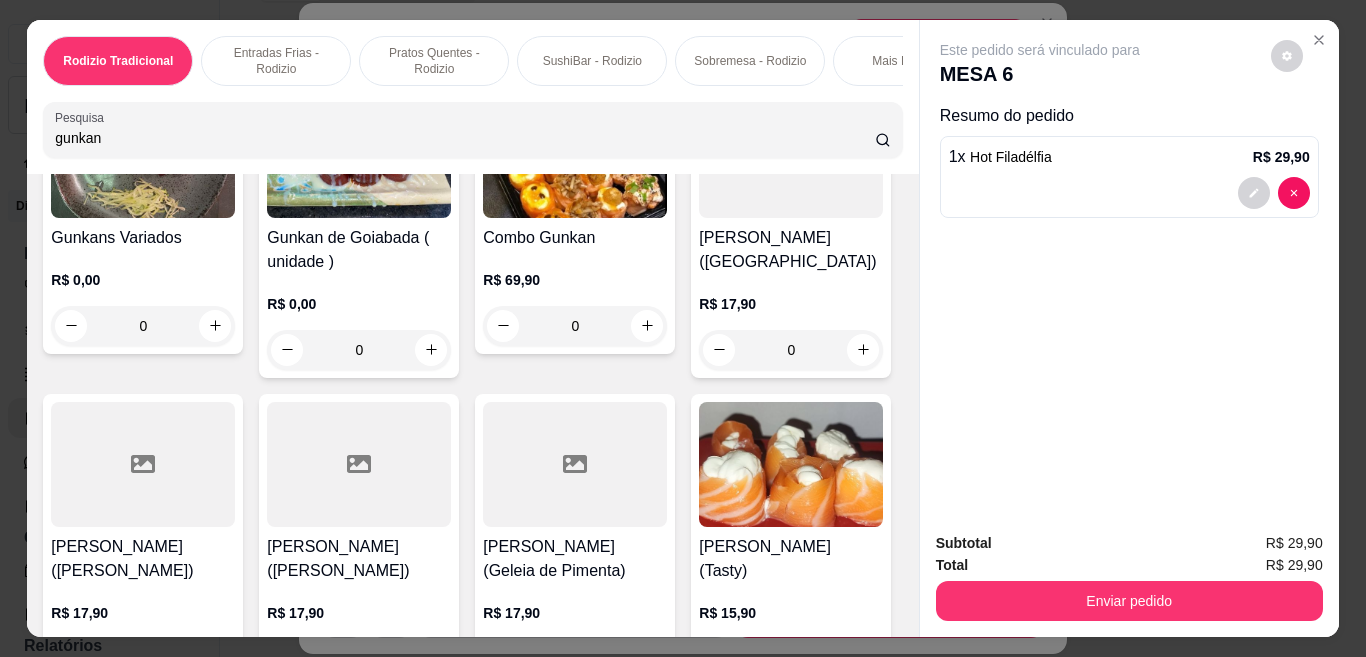 scroll, scrollTop: 300, scrollLeft: 0, axis: vertical 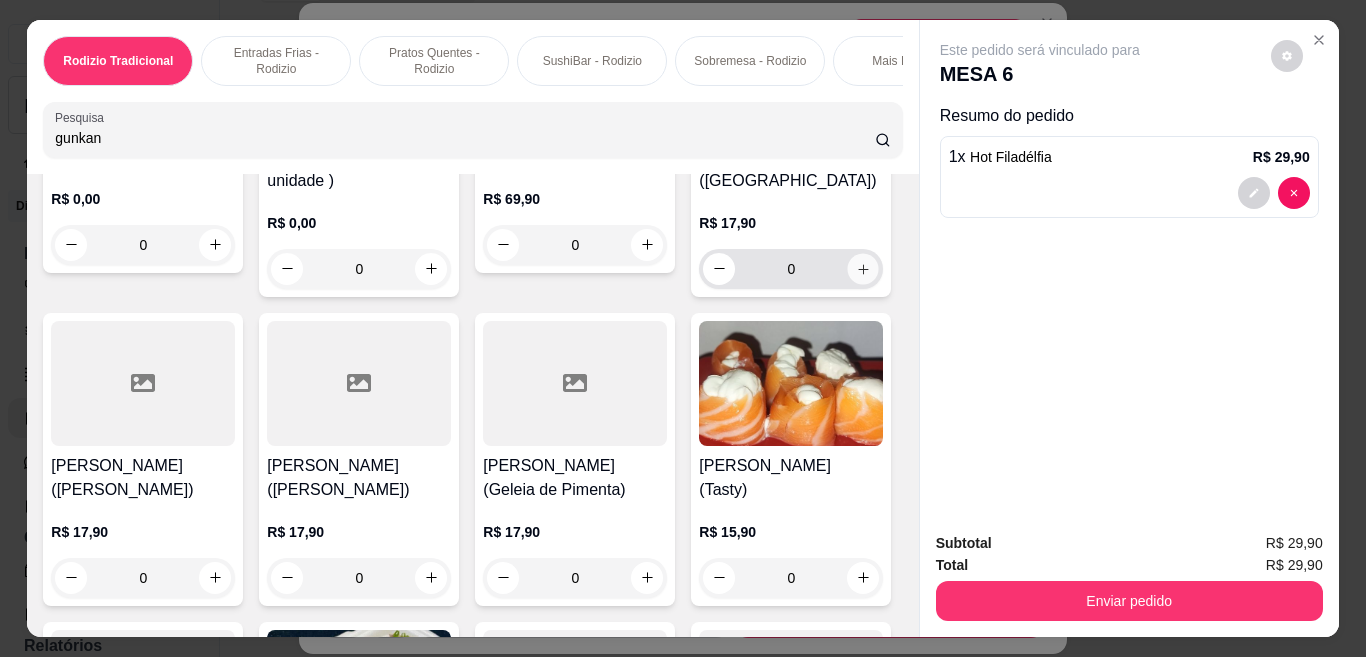click at bounding box center (863, 268) 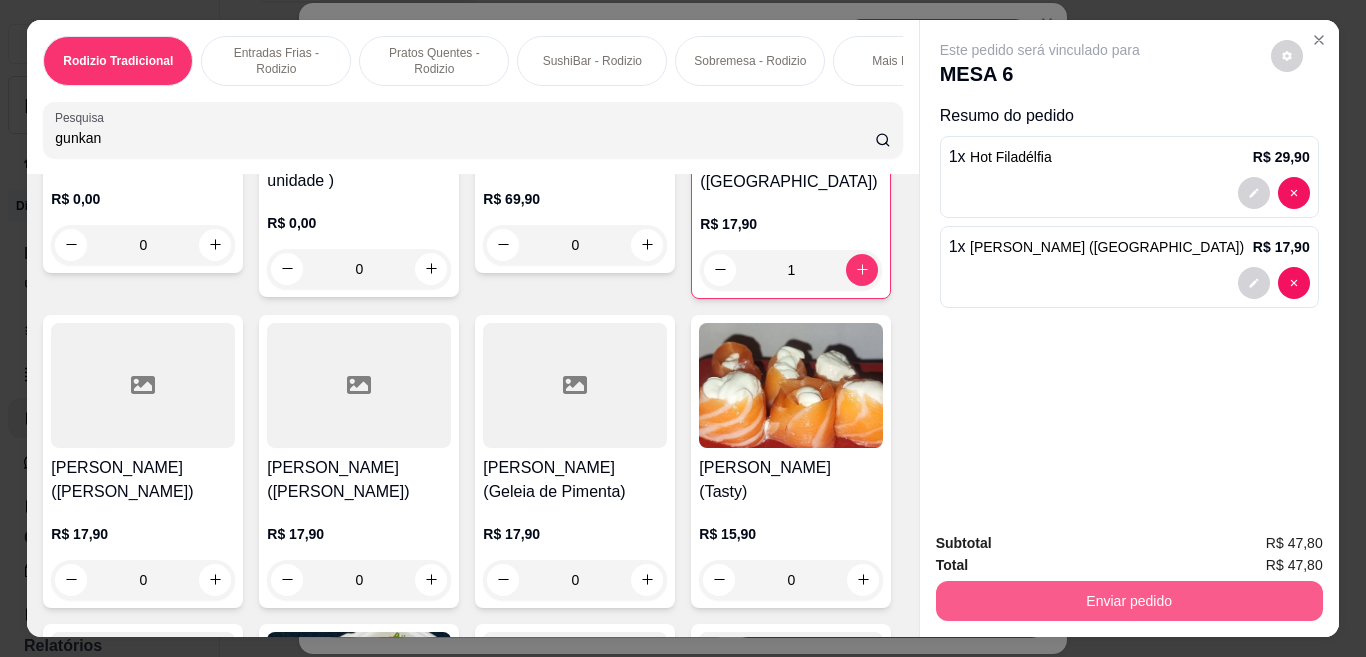 click on "Enviar pedido" at bounding box center [1129, 601] 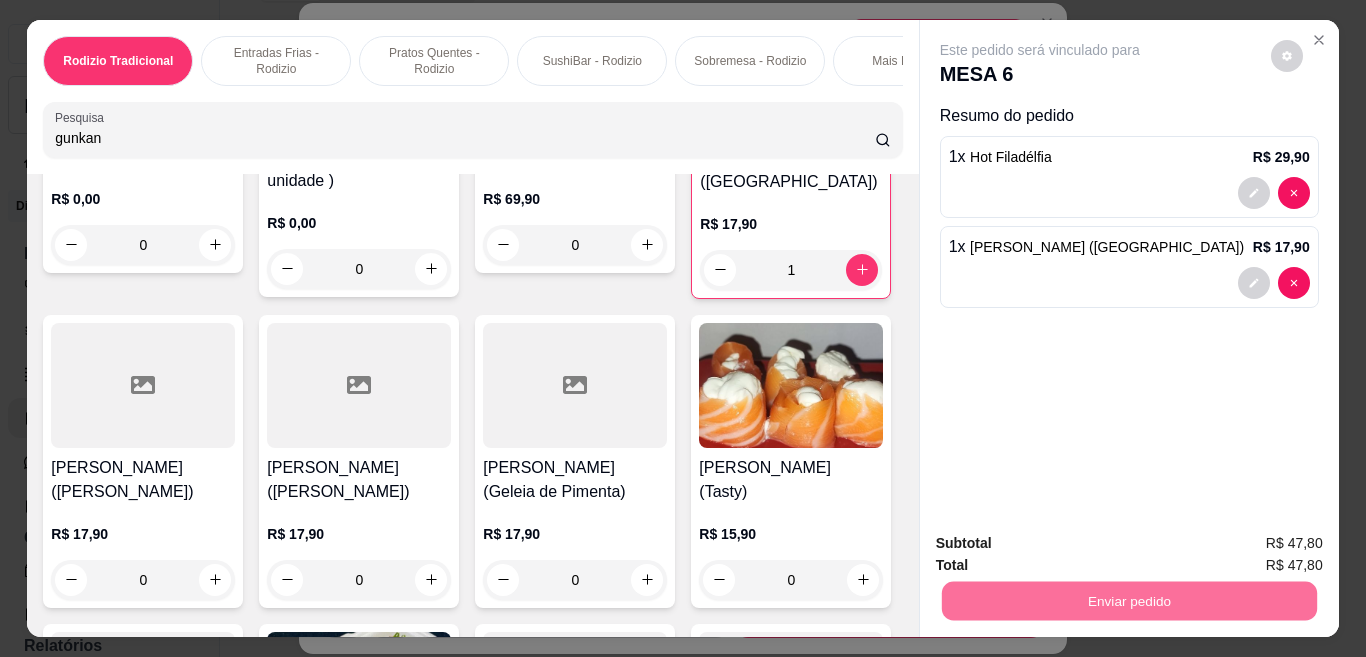 click on "Não registrar e enviar pedido" at bounding box center (1062, 543) 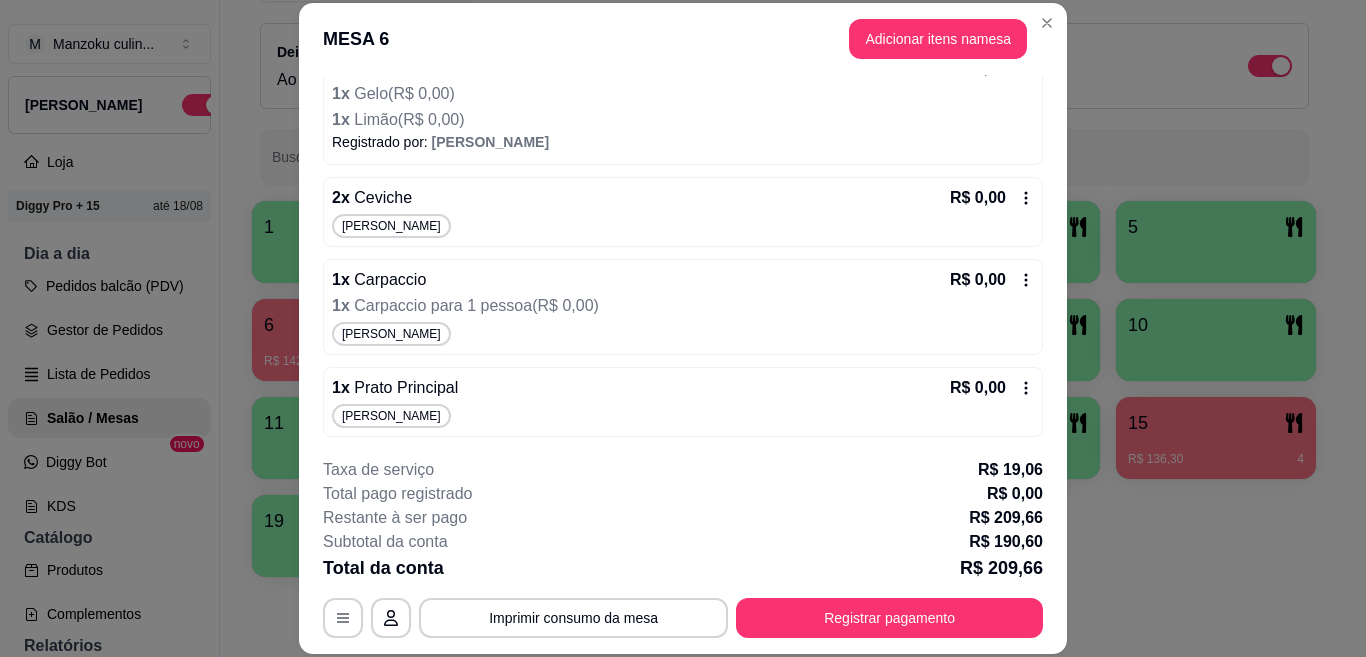 scroll, scrollTop: 400, scrollLeft: 0, axis: vertical 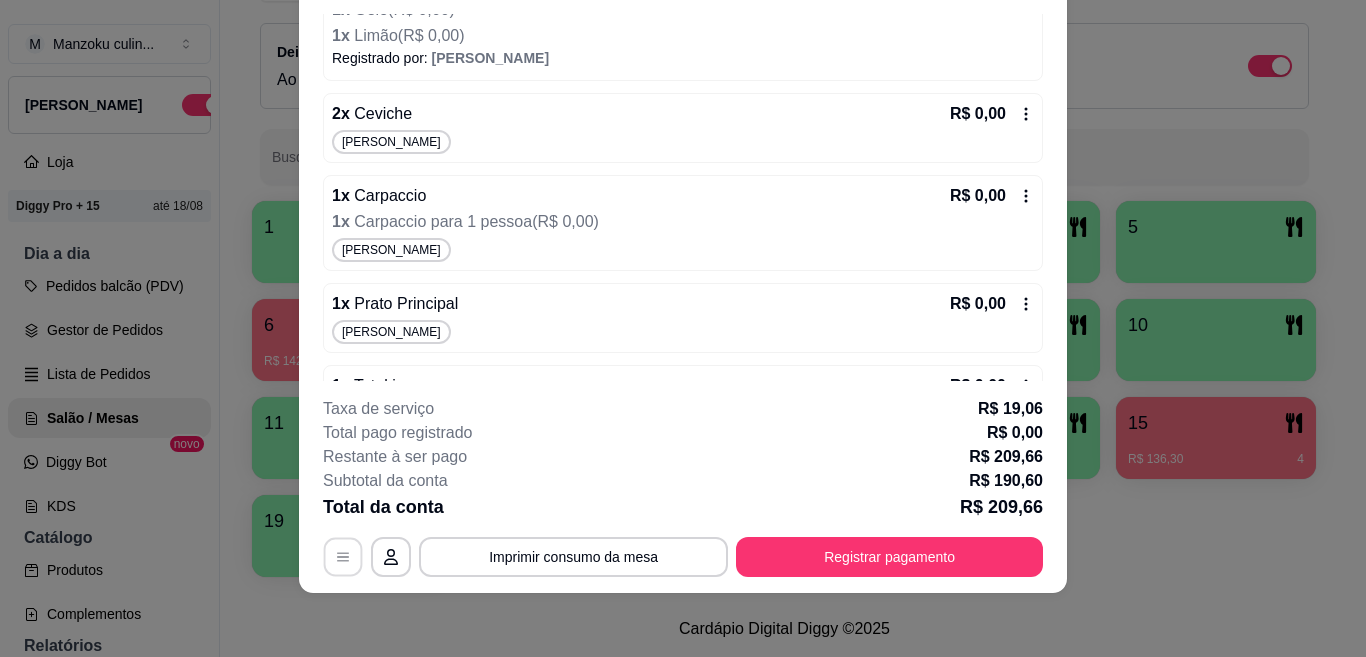 click 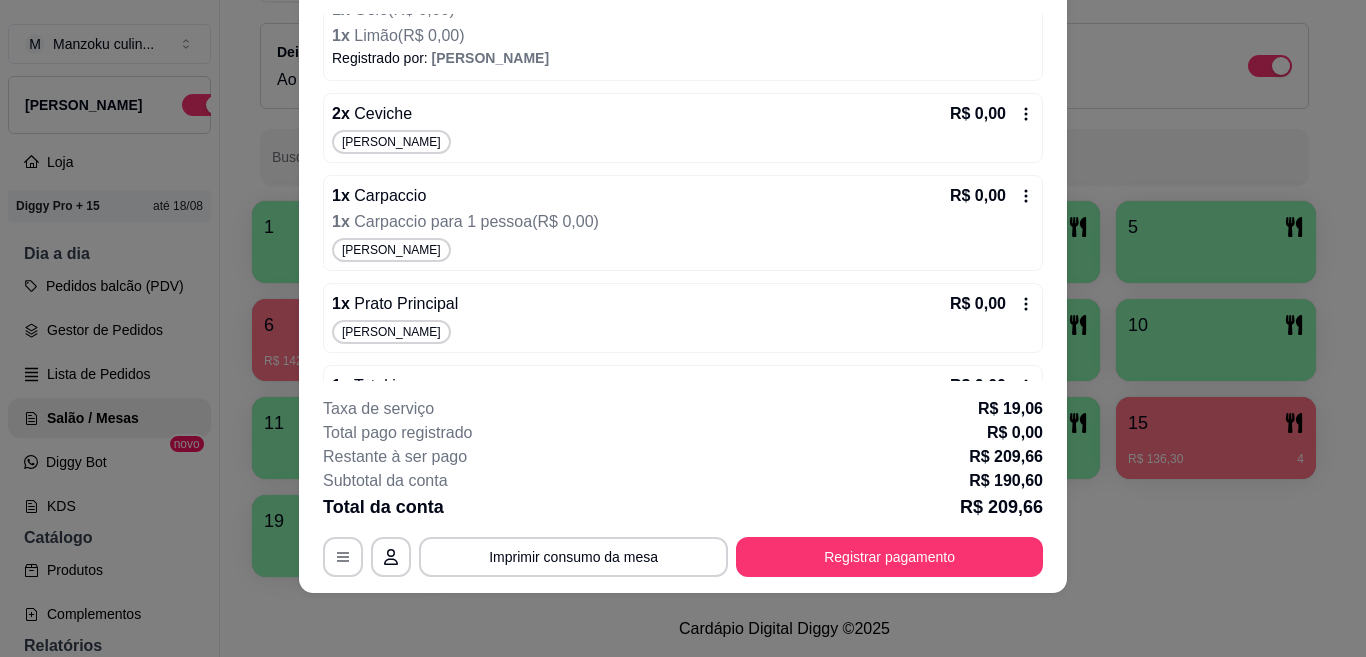scroll, scrollTop: 0, scrollLeft: 0, axis: both 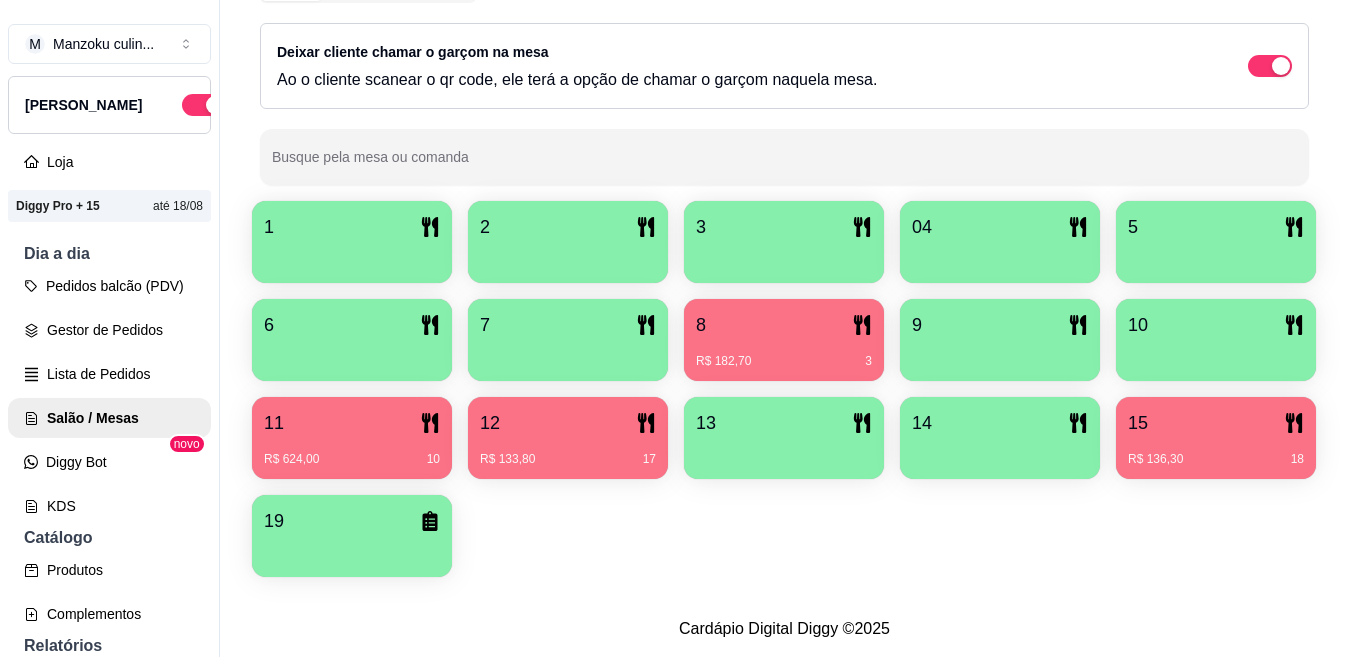 click on "6" at bounding box center (352, 325) 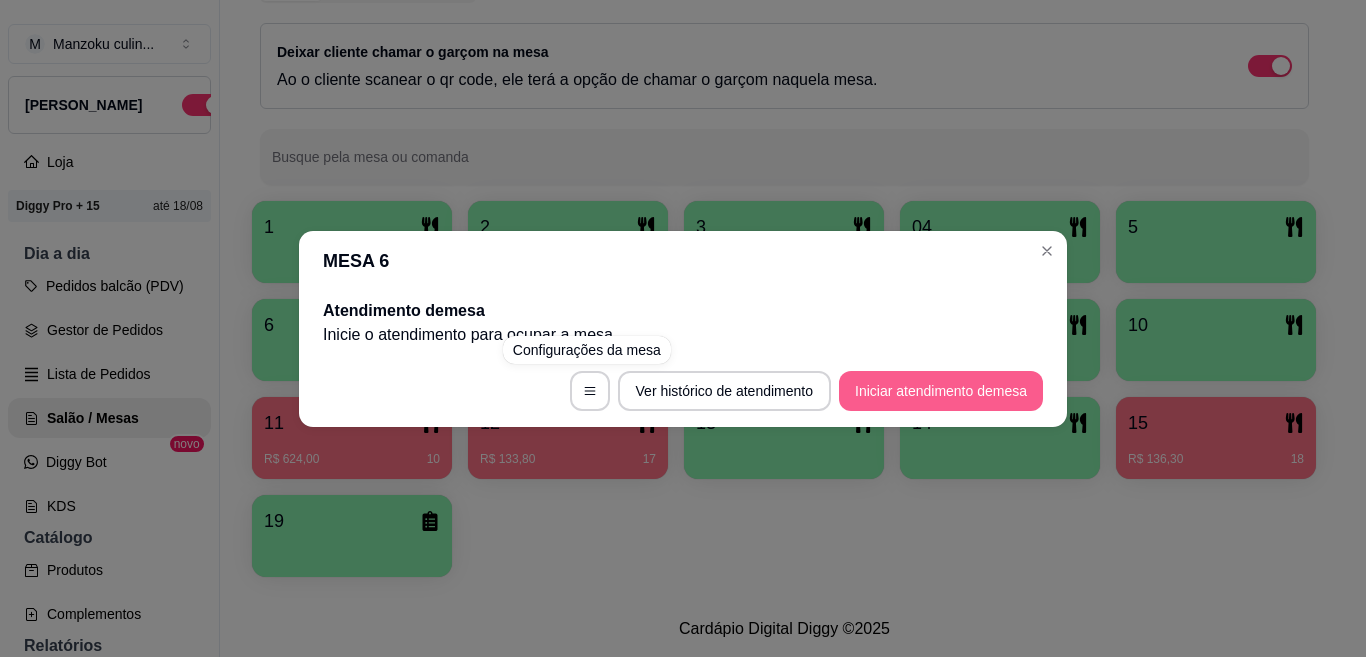 click on "Iniciar atendimento de  mesa" at bounding box center [941, 391] 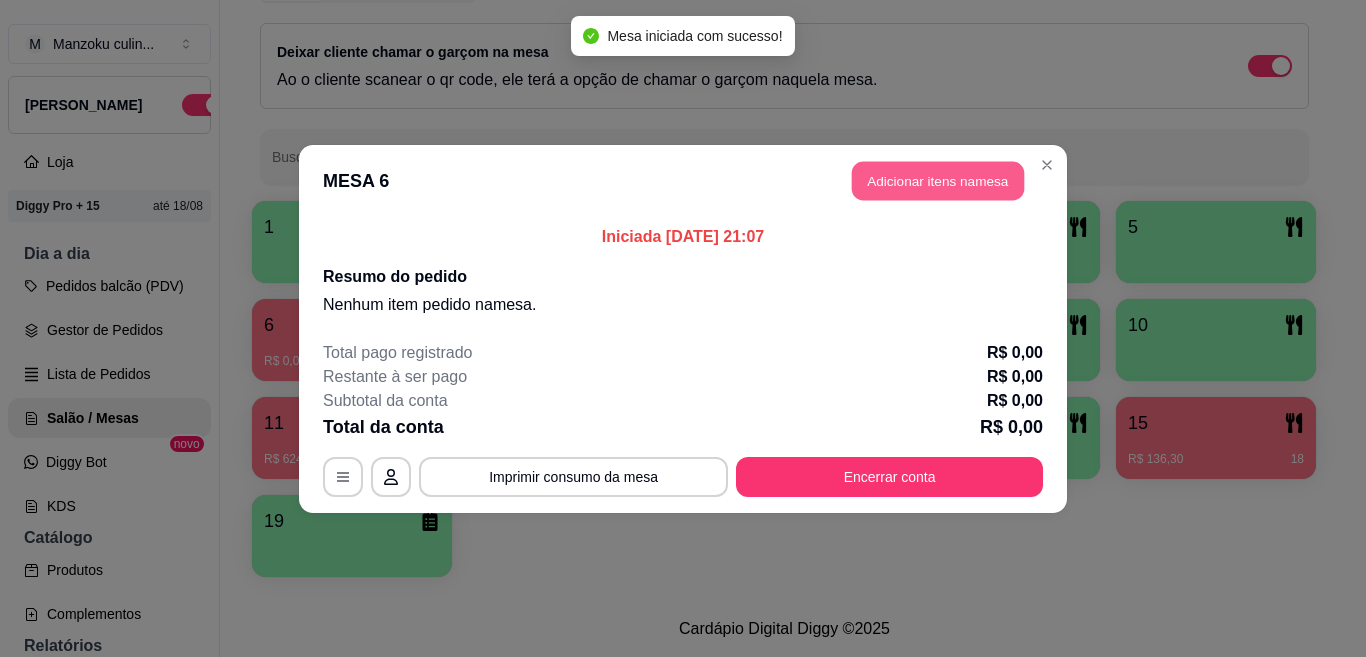 click on "Adicionar itens na  mesa" at bounding box center (938, 180) 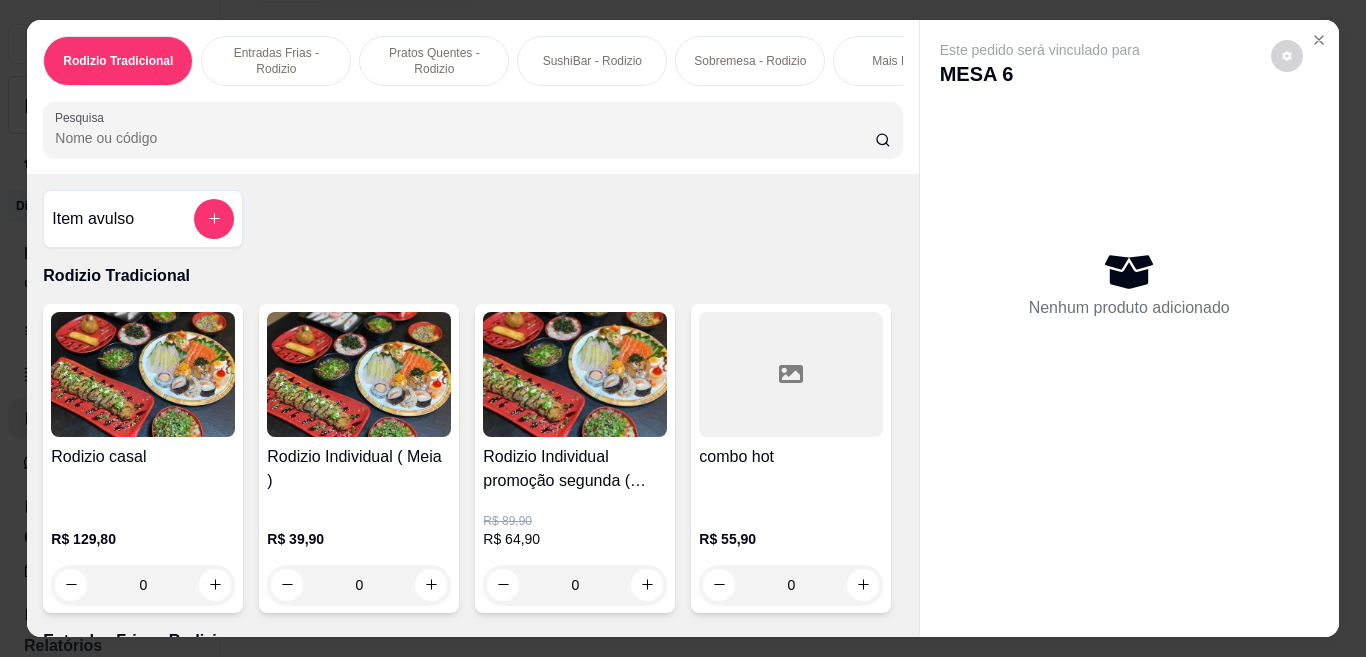 scroll, scrollTop: 100, scrollLeft: 0, axis: vertical 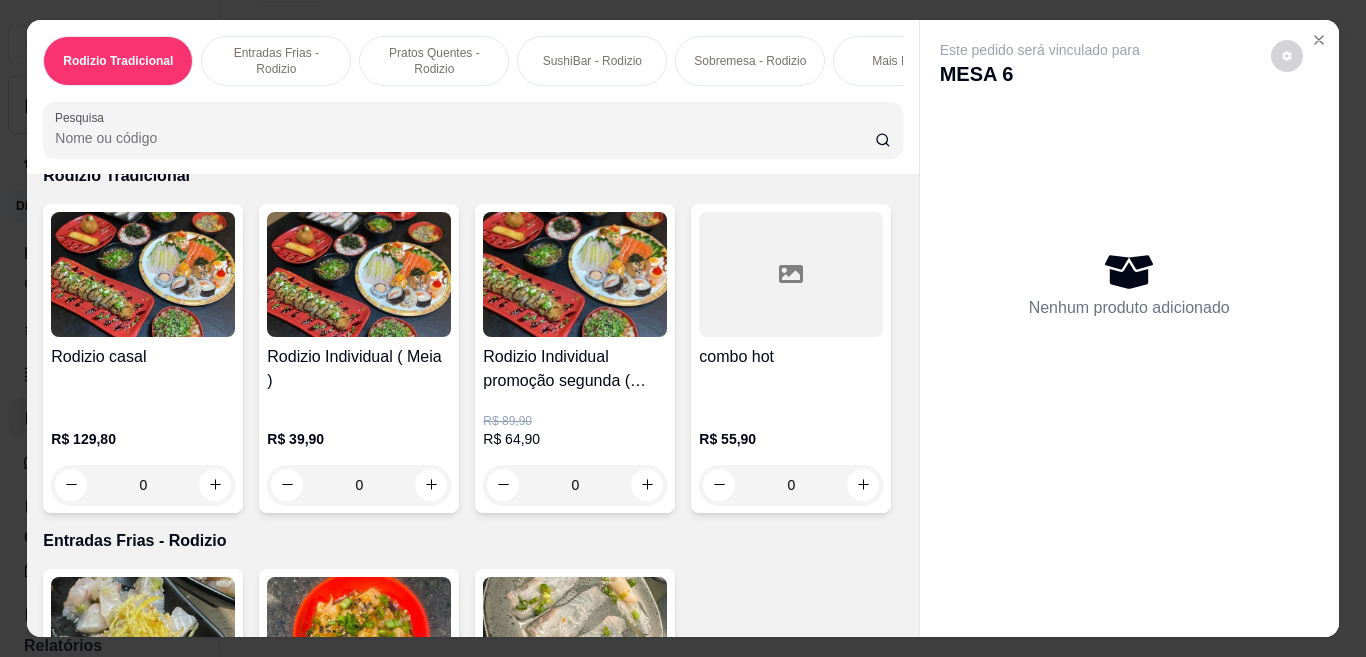 click on "0" at bounding box center [575, 485] 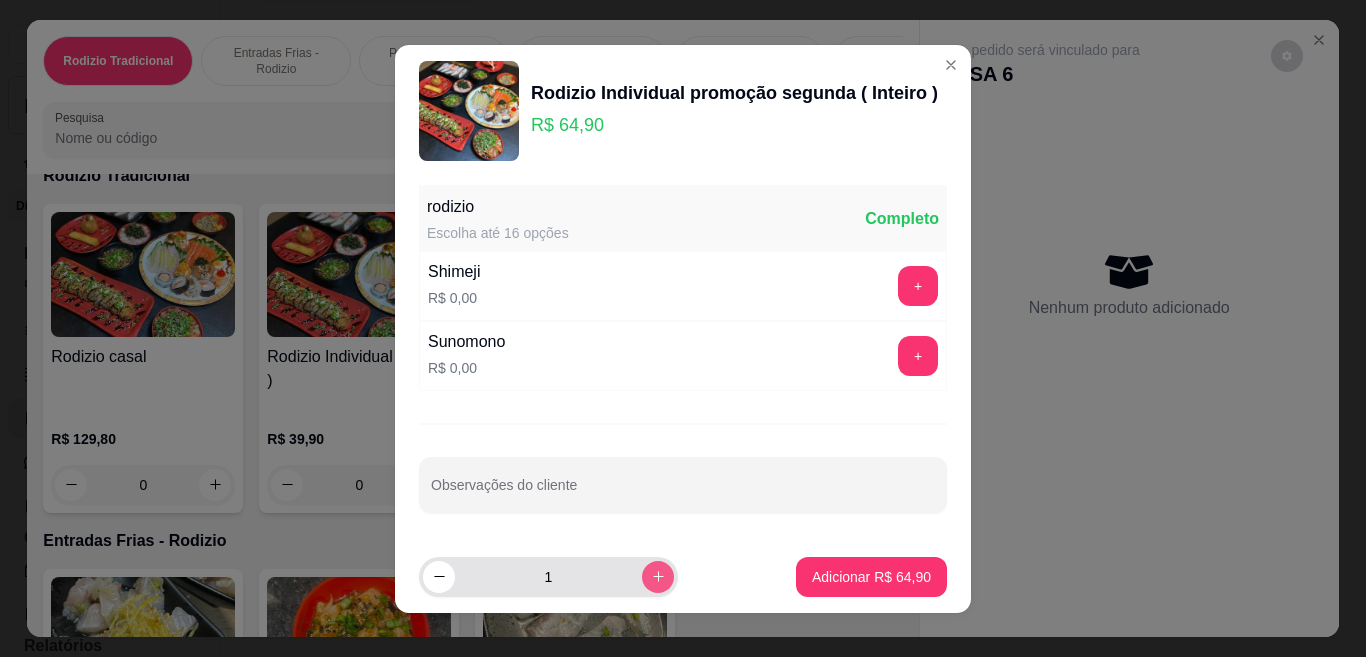 click 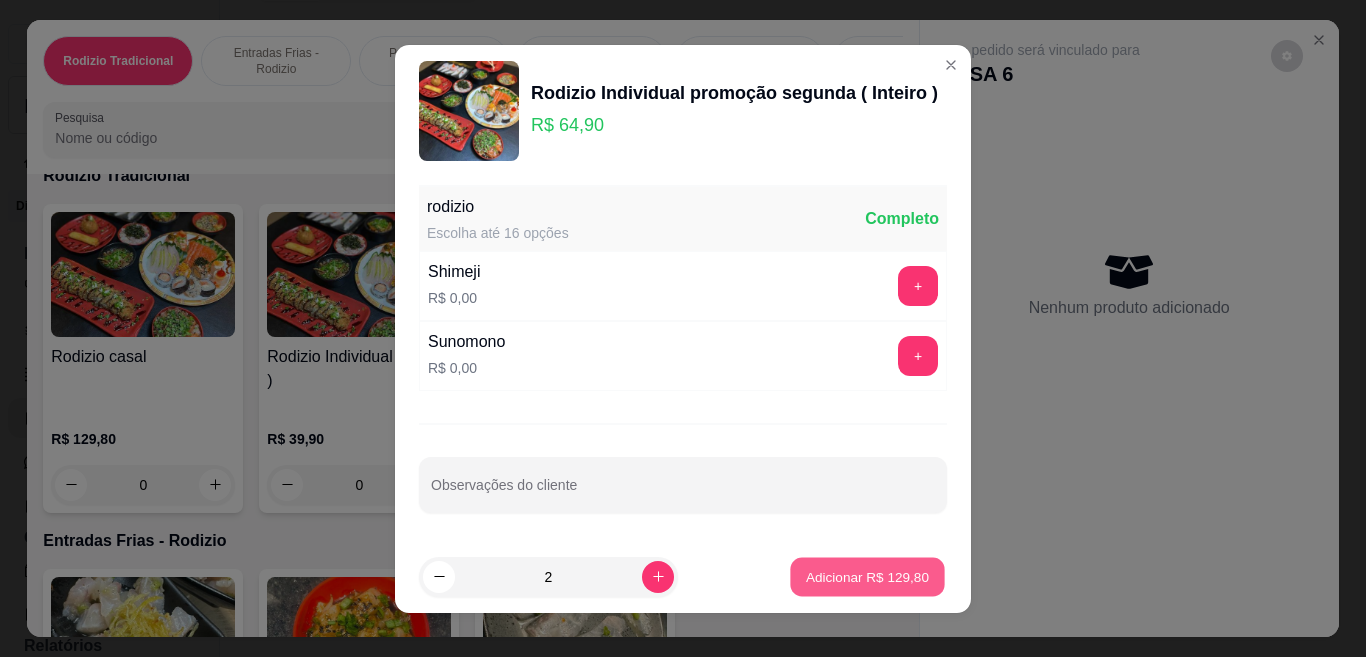 click on "Adicionar   R$ 129,80" at bounding box center [867, 576] 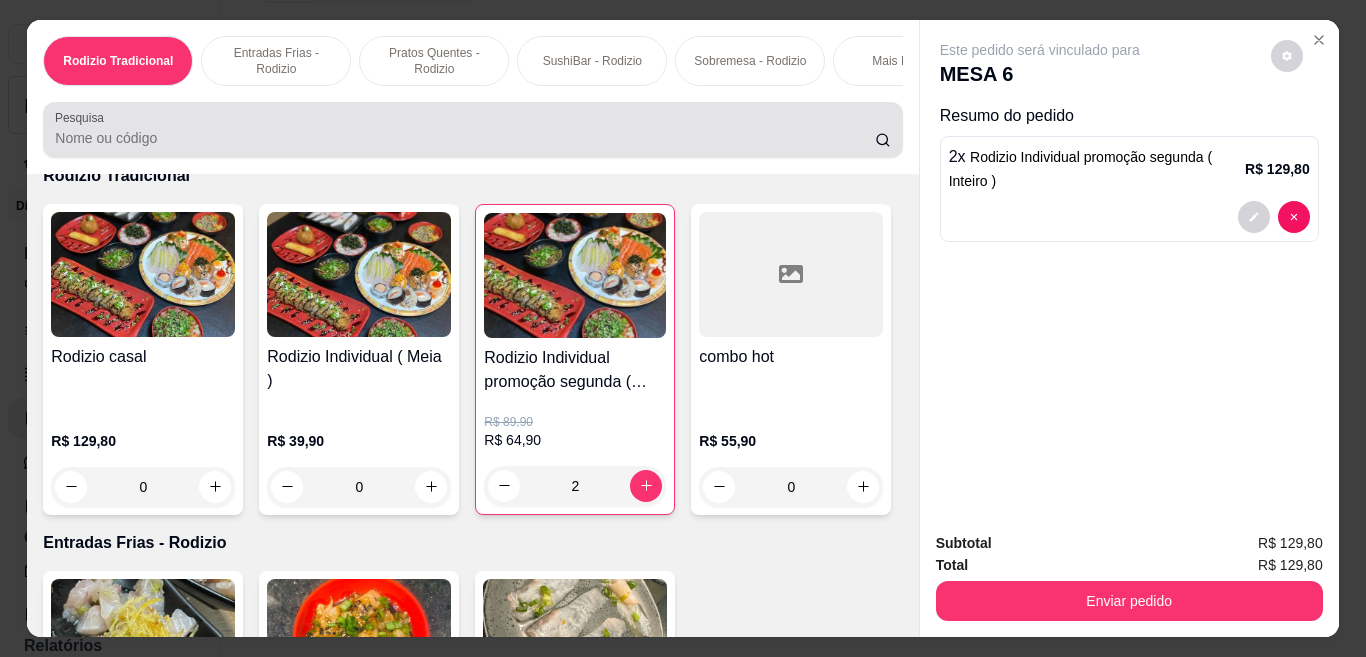click on "Pesquisa" at bounding box center [465, 138] 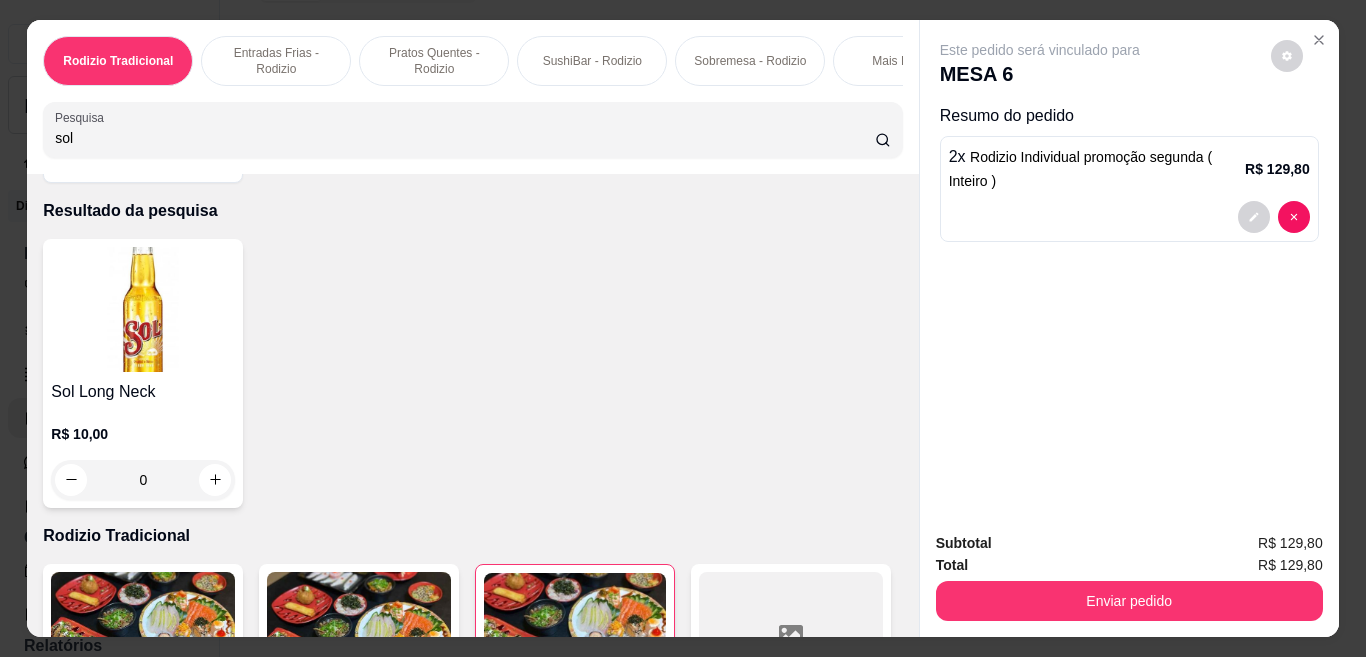 scroll, scrollTop: 0, scrollLeft: 0, axis: both 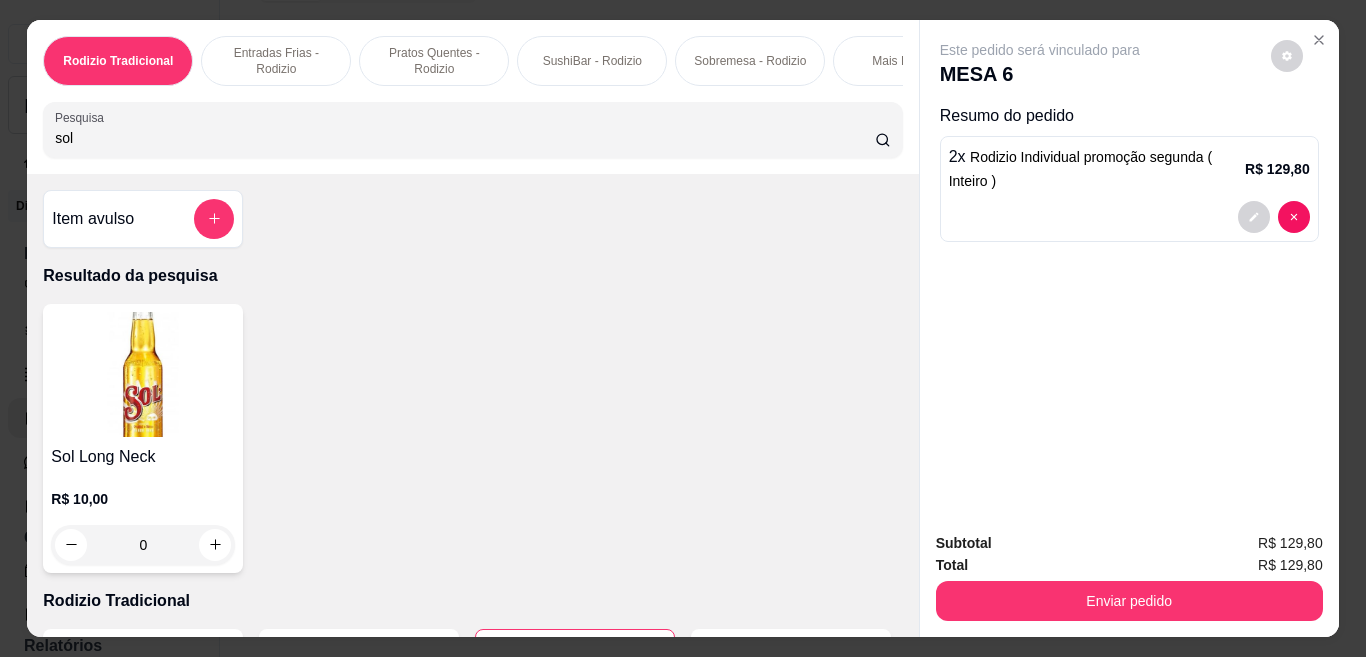 type on "sol" 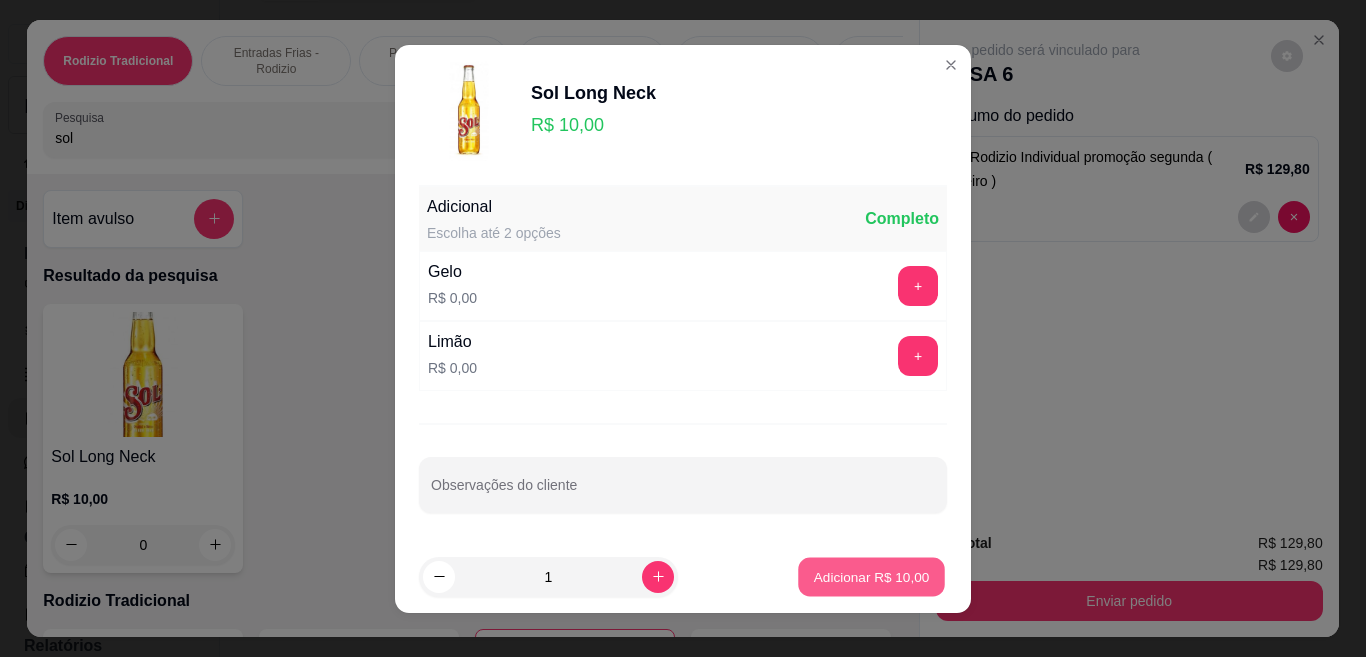 click on "Adicionar   R$ 10,00" at bounding box center [872, 576] 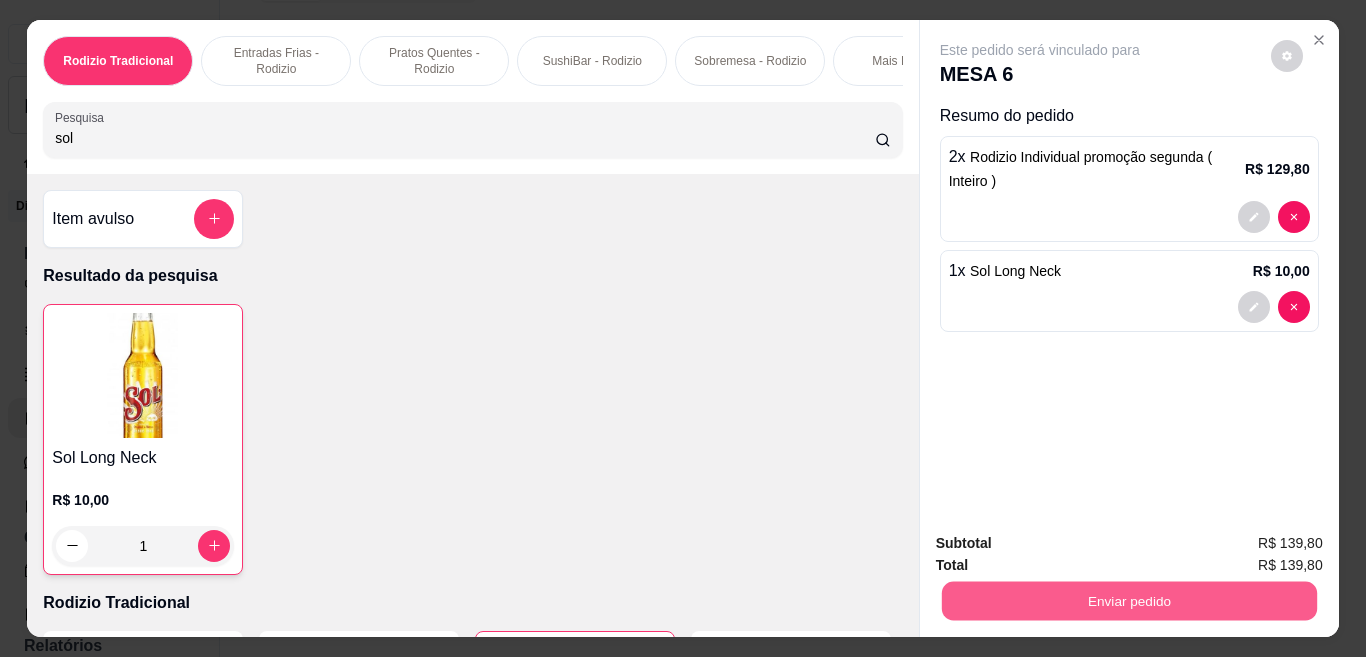 click on "Enviar pedido" at bounding box center (1128, 601) 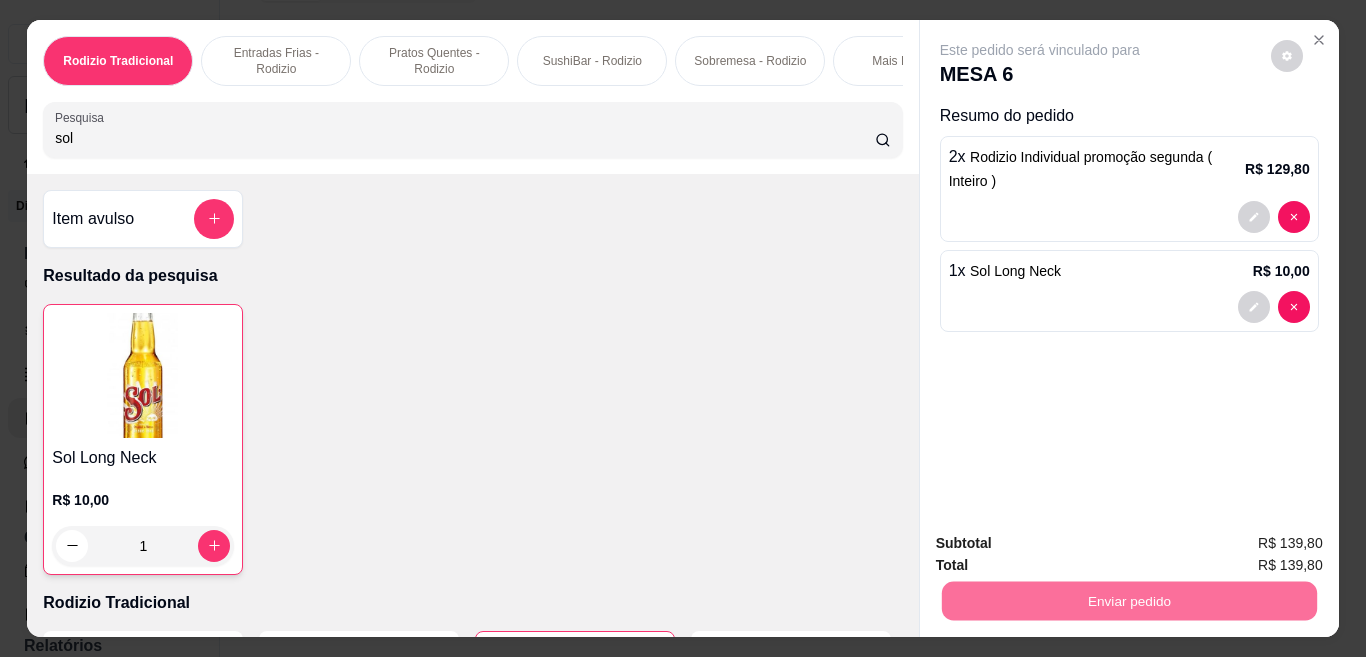 click on "Não registrar e enviar pedido" at bounding box center (1062, 543) 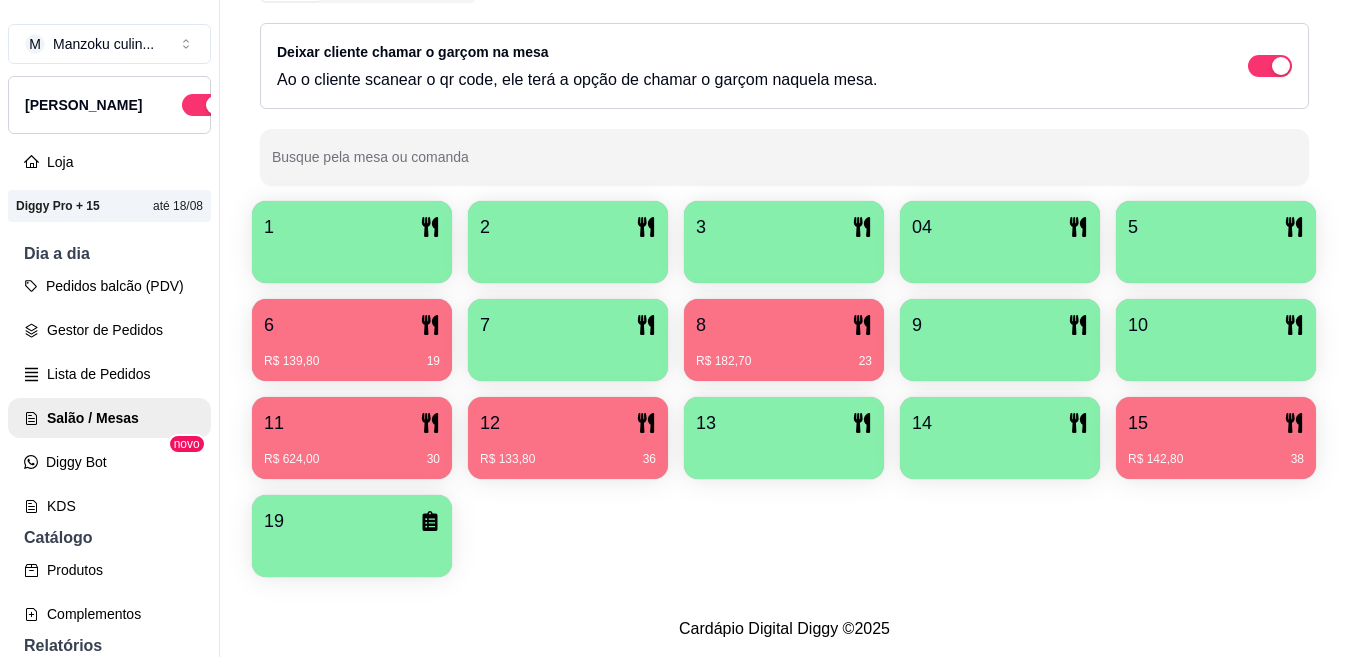 click on "04" at bounding box center (1000, 227) 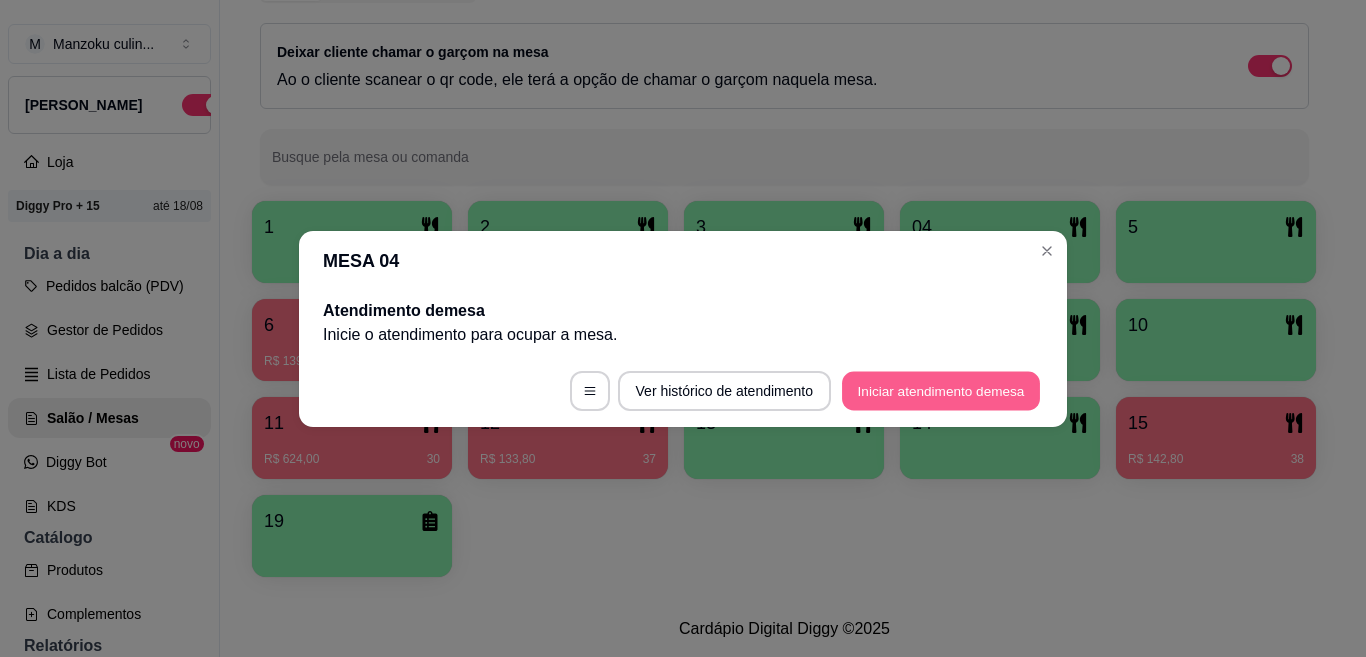 click on "Iniciar atendimento de  mesa" at bounding box center [941, 390] 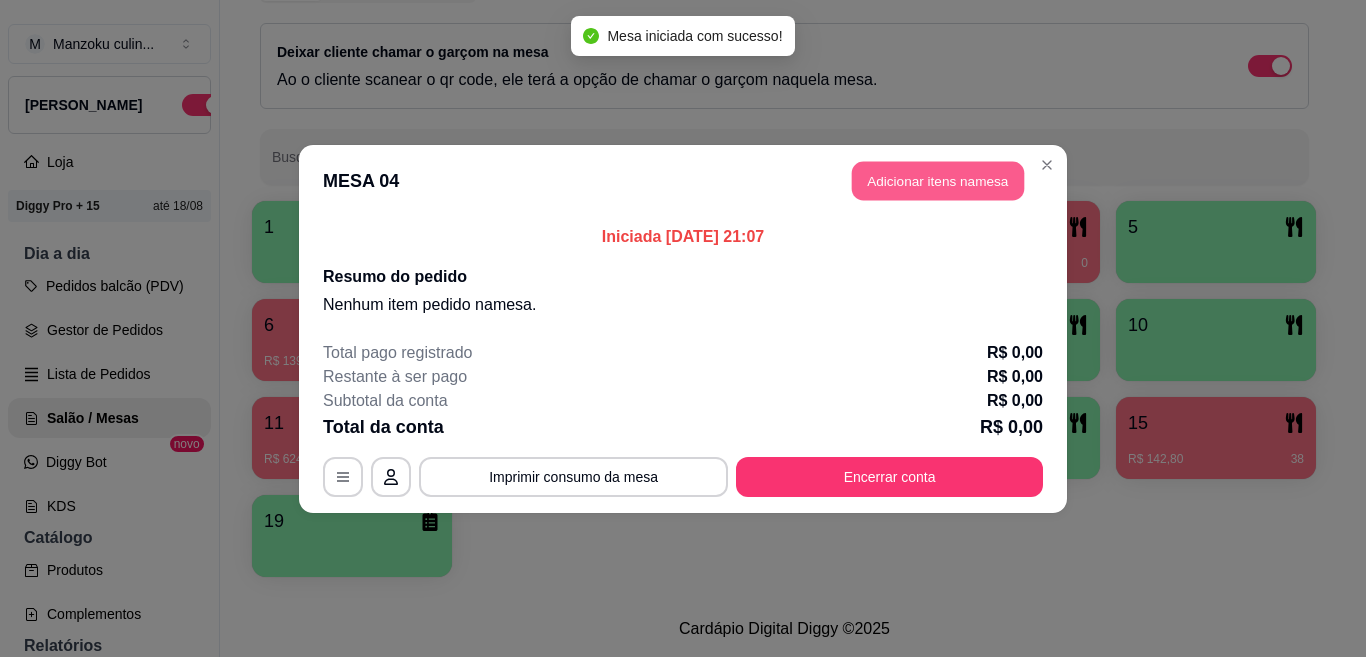 click on "Adicionar itens na  mesa" at bounding box center (938, 180) 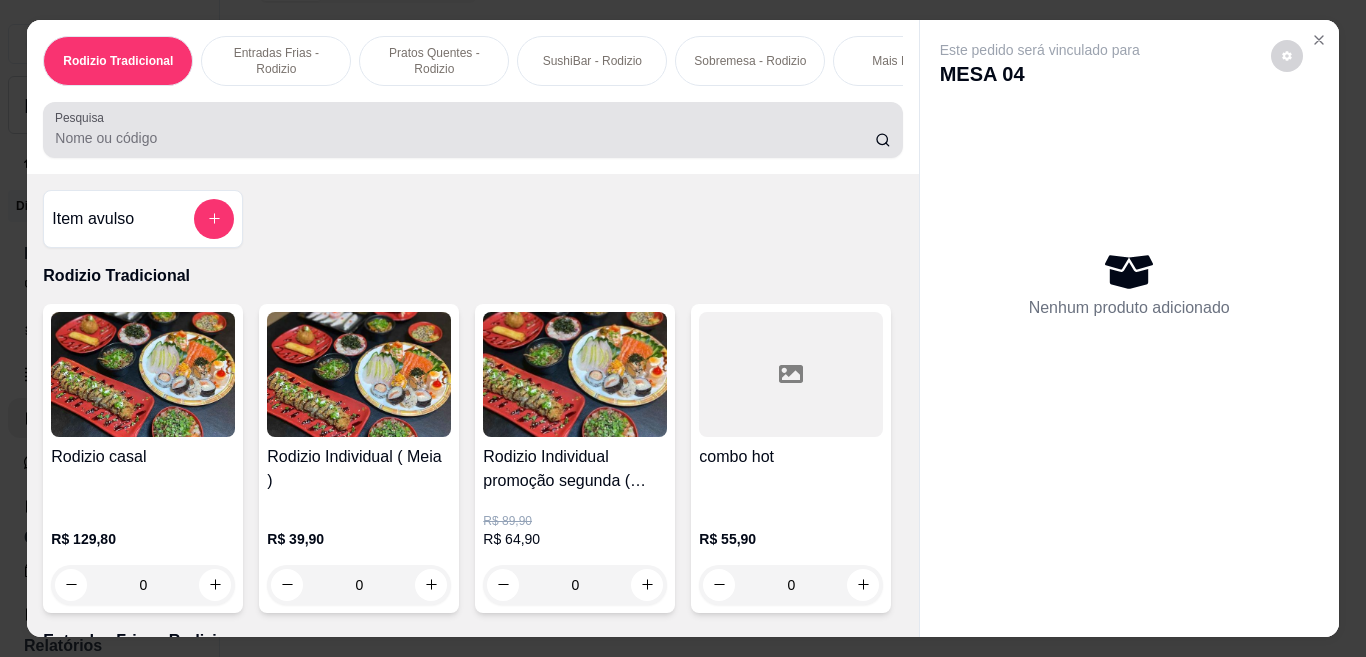 click at bounding box center [472, 130] 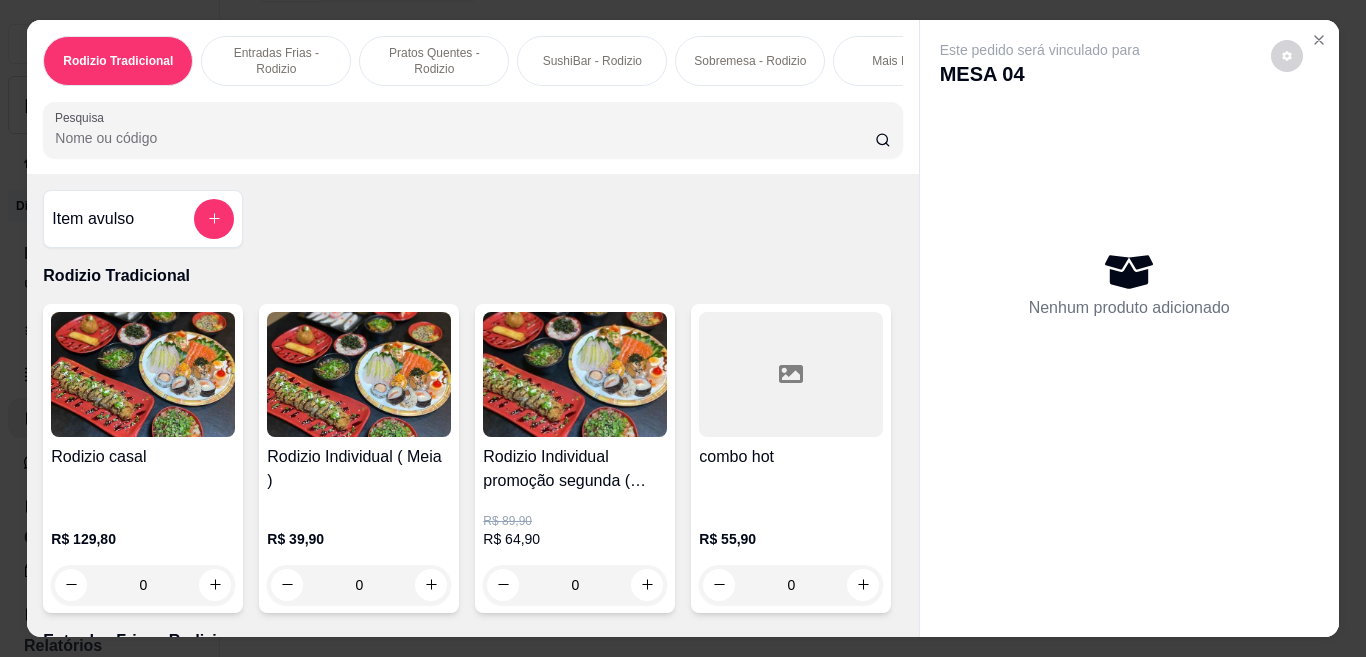 click on "0" at bounding box center (575, 585) 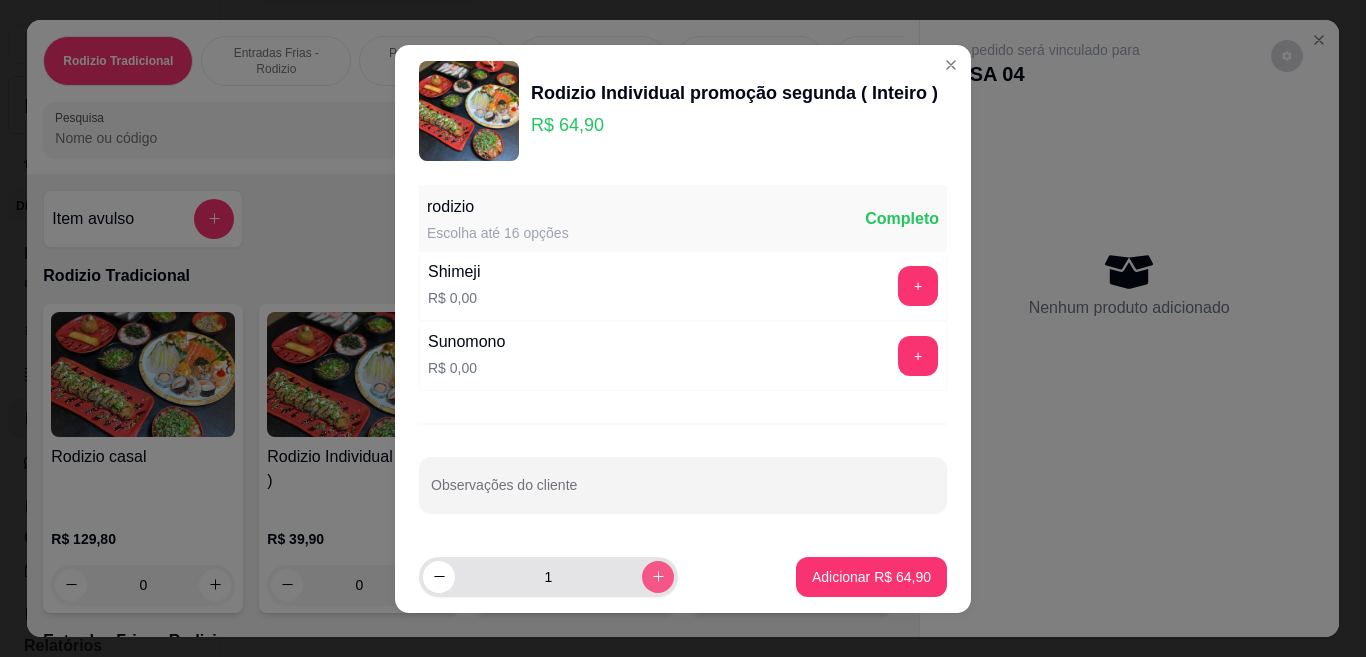 click 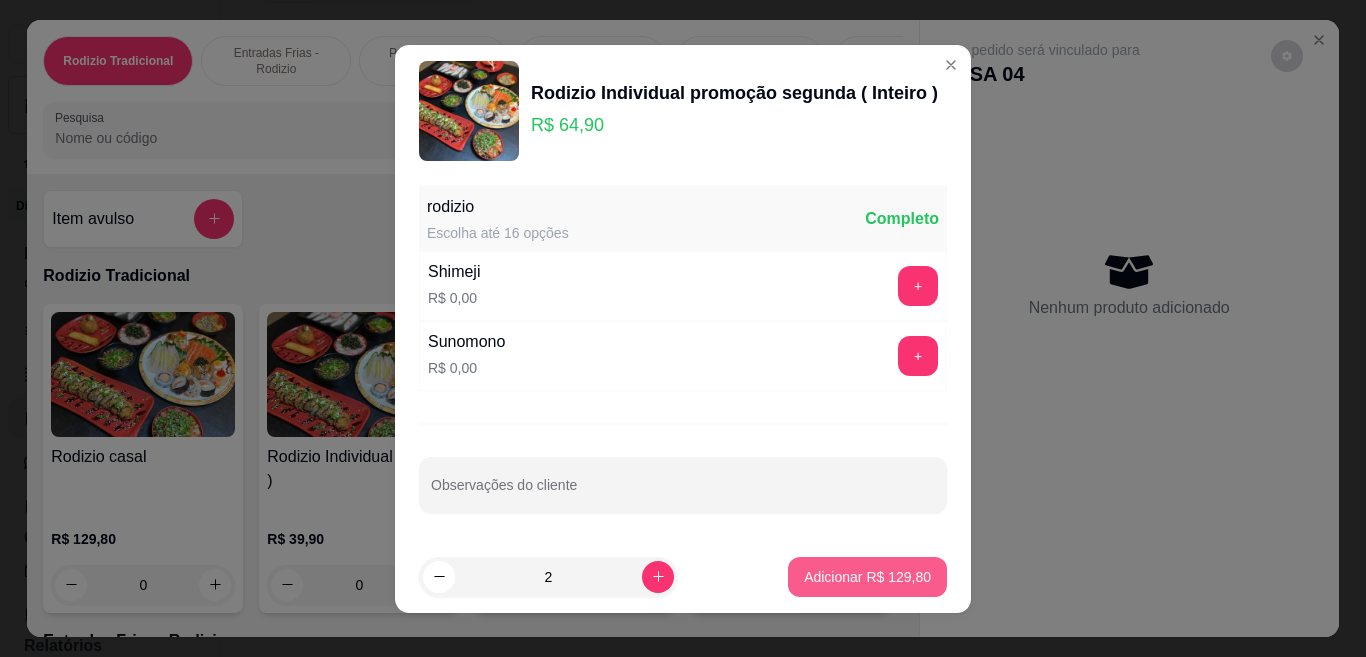 click on "Adicionar   R$ 129,80" at bounding box center [867, 577] 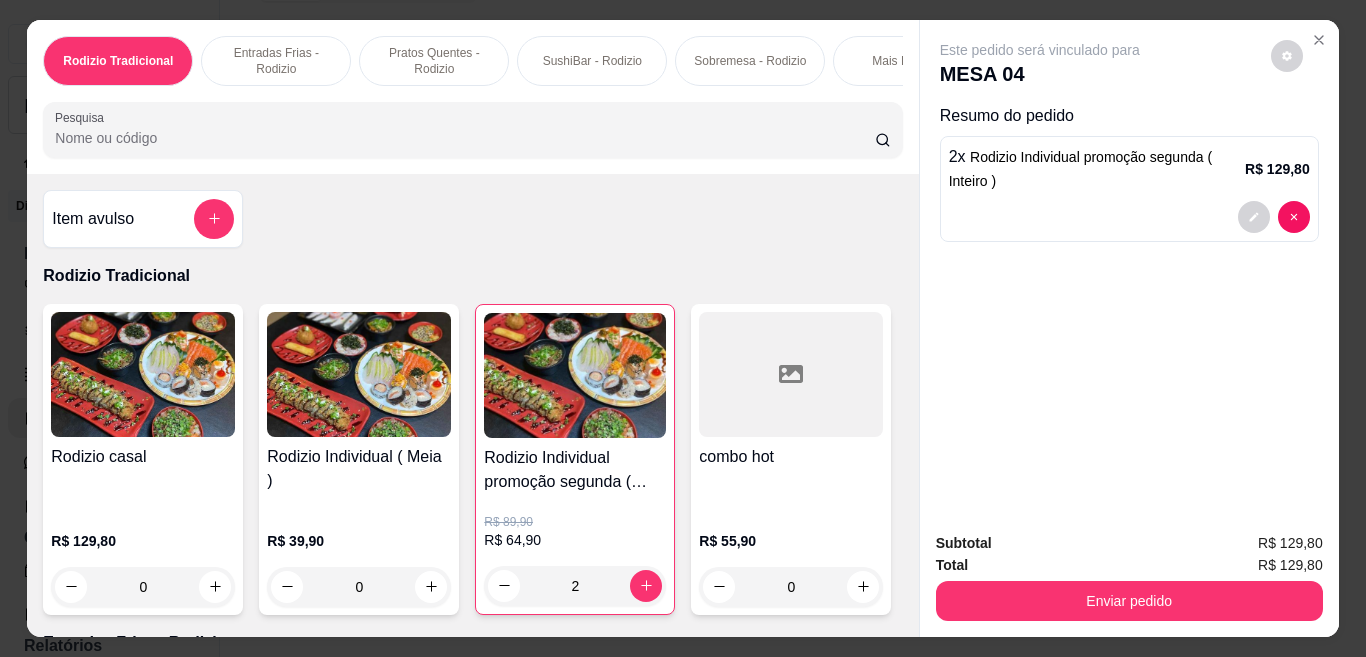 type on "2" 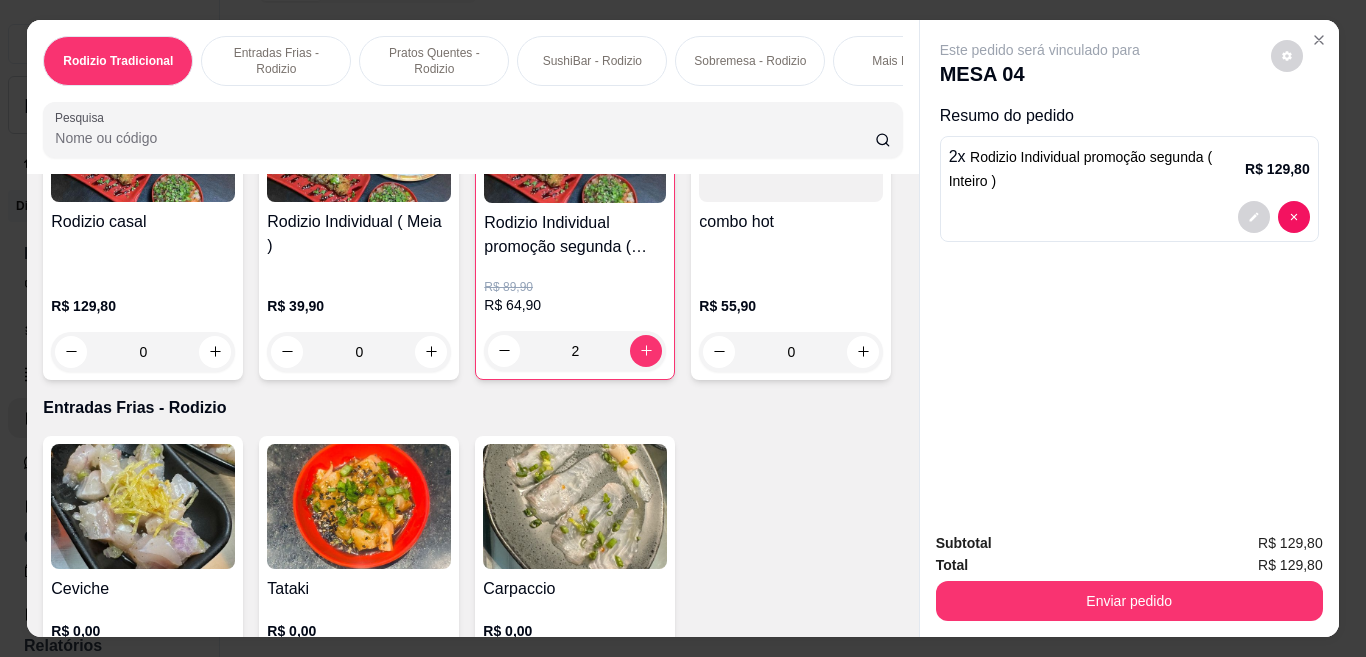 scroll, scrollTop: 200, scrollLeft: 0, axis: vertical 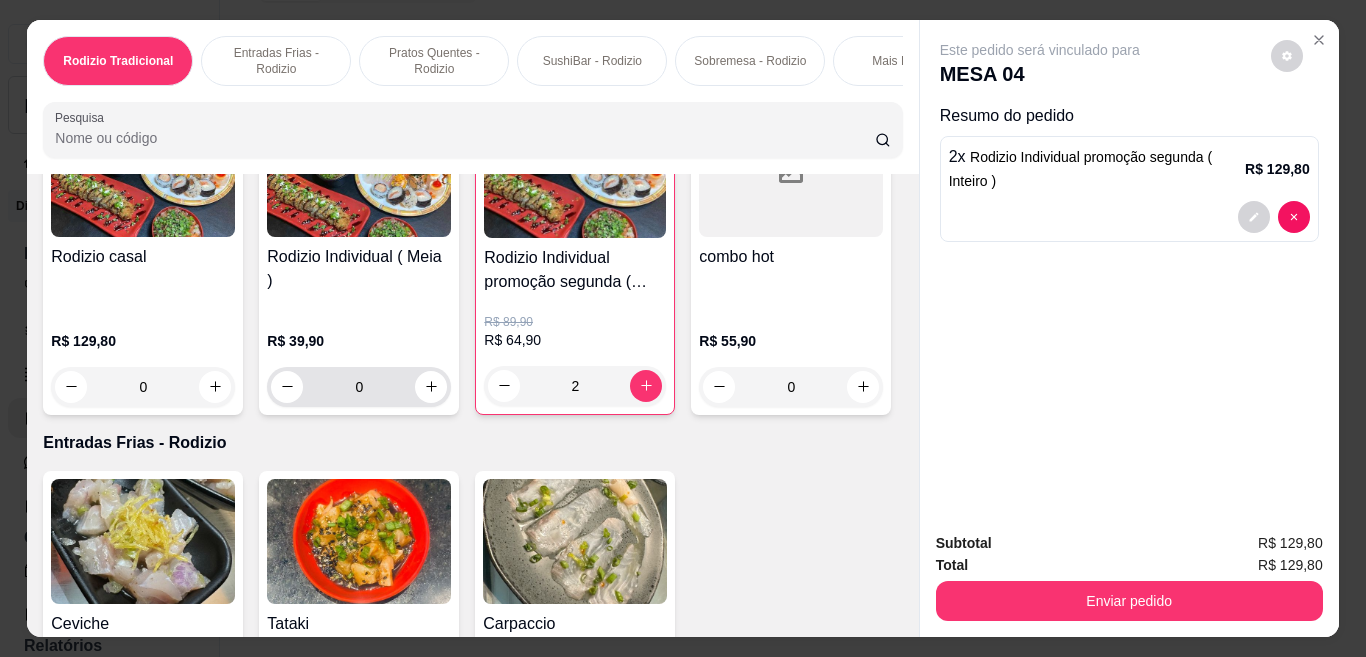 click on "0" at bounding box center (359, 387) 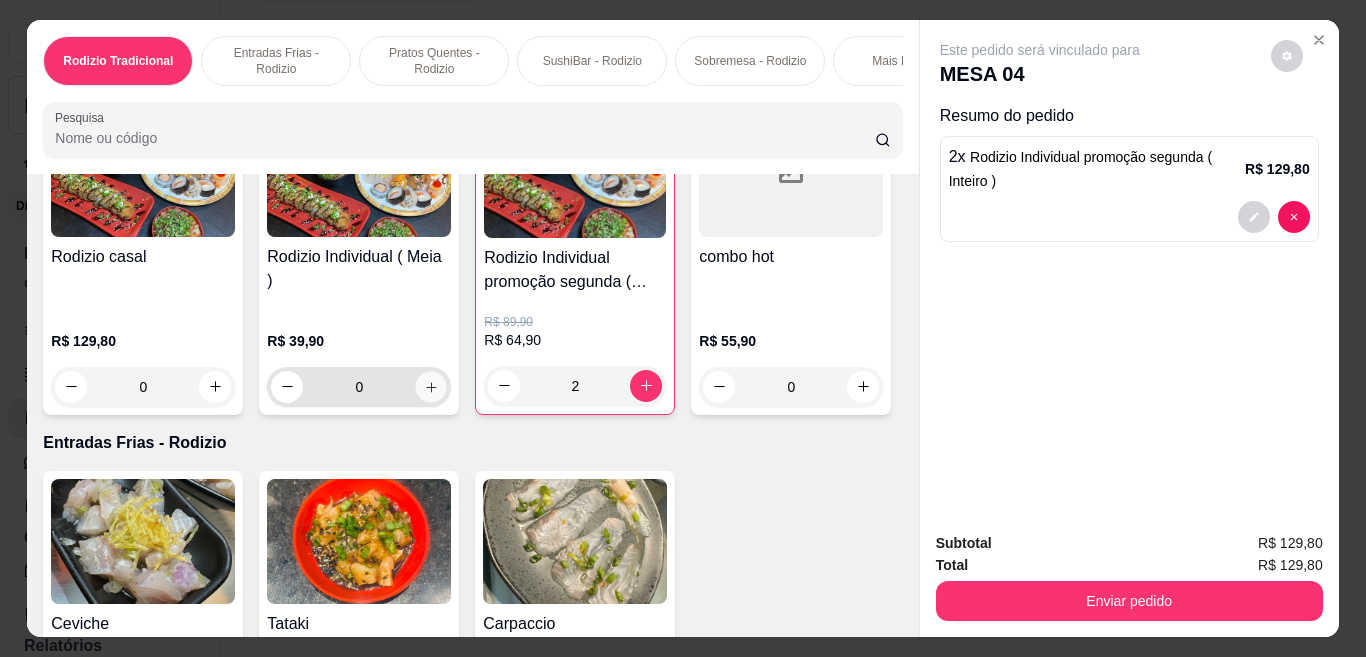 click 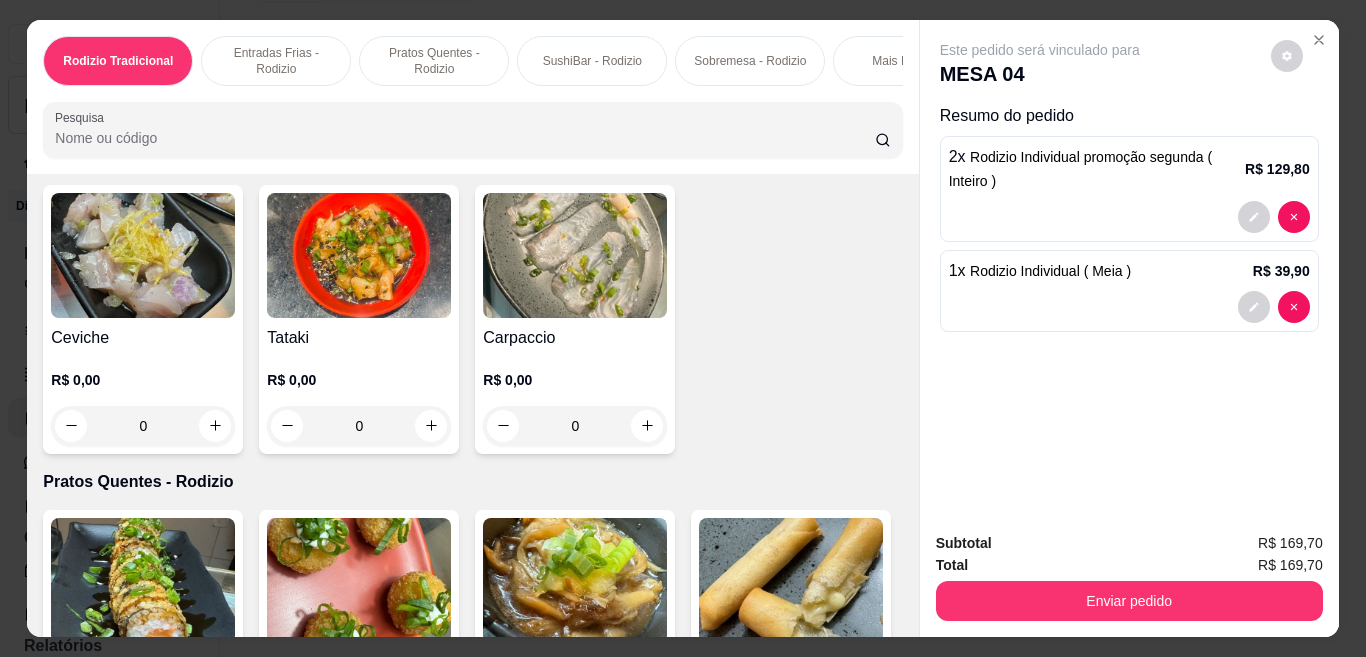 scroll, scrollTop: 500, scrollLeft: 0, axis: vertical 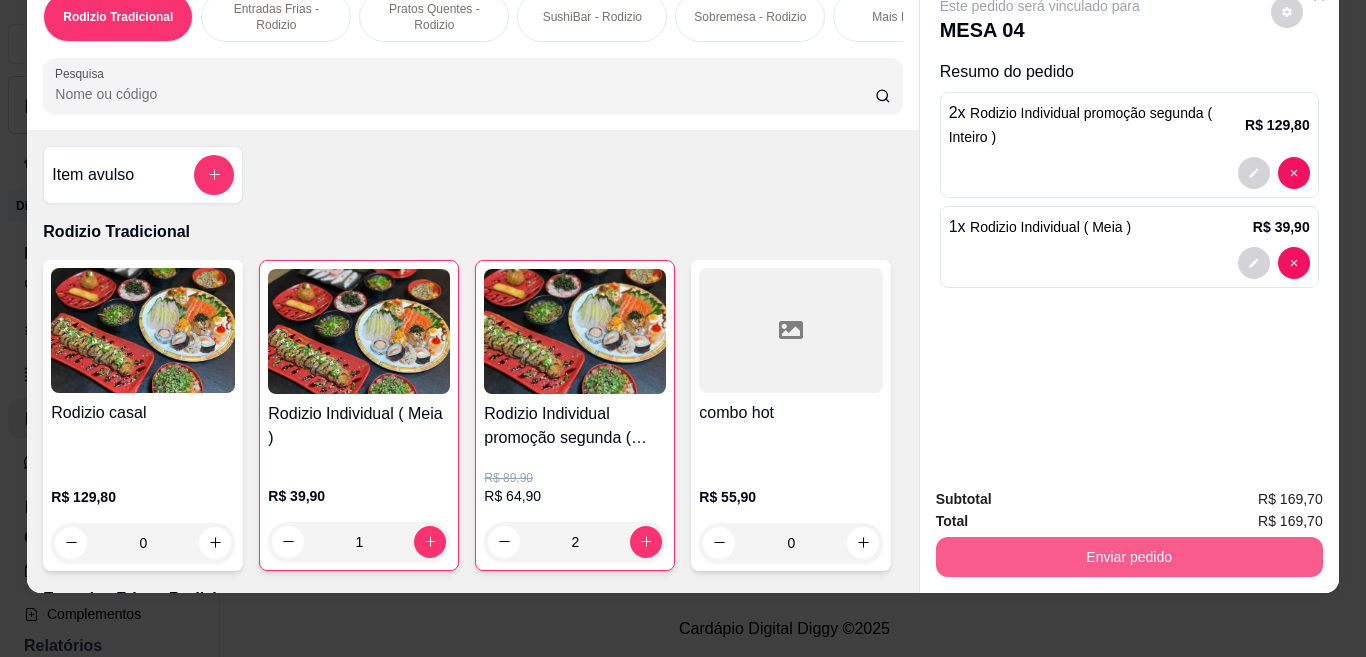 click on "Enviar pedido" at bounding box center (1129, 557) 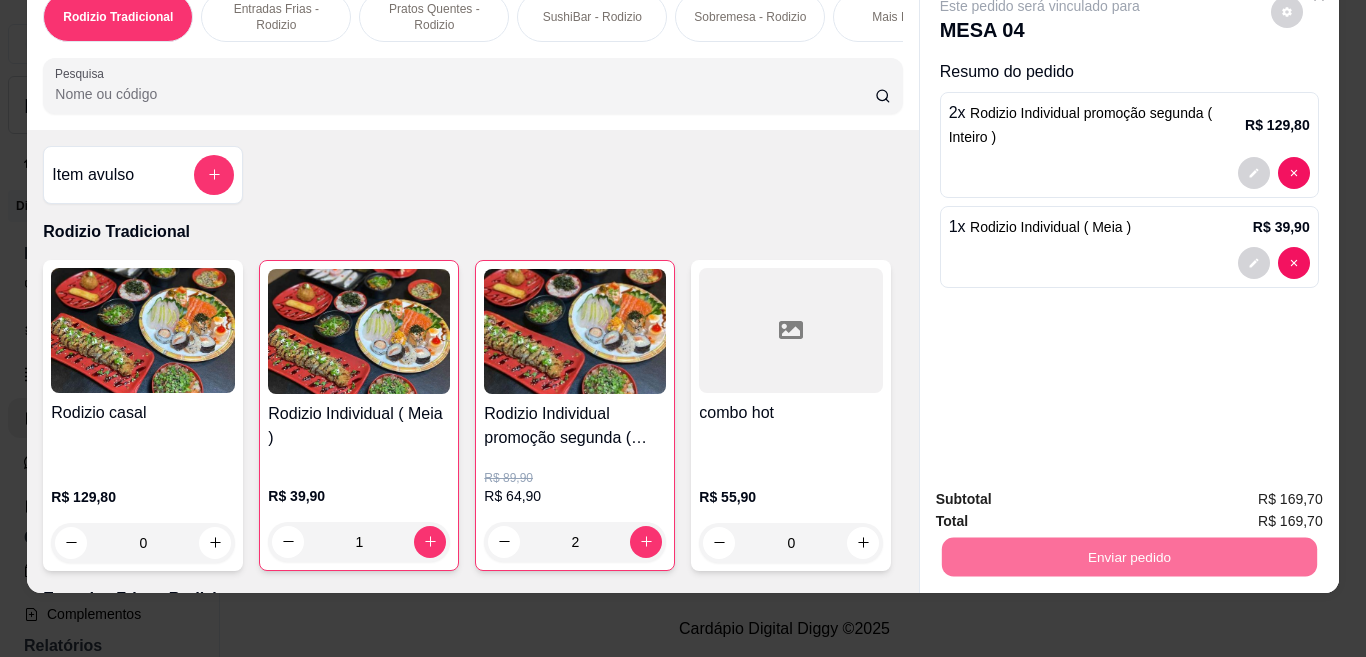click on "Não registrar e enviar pedido" at bounding box center [1062, 490] 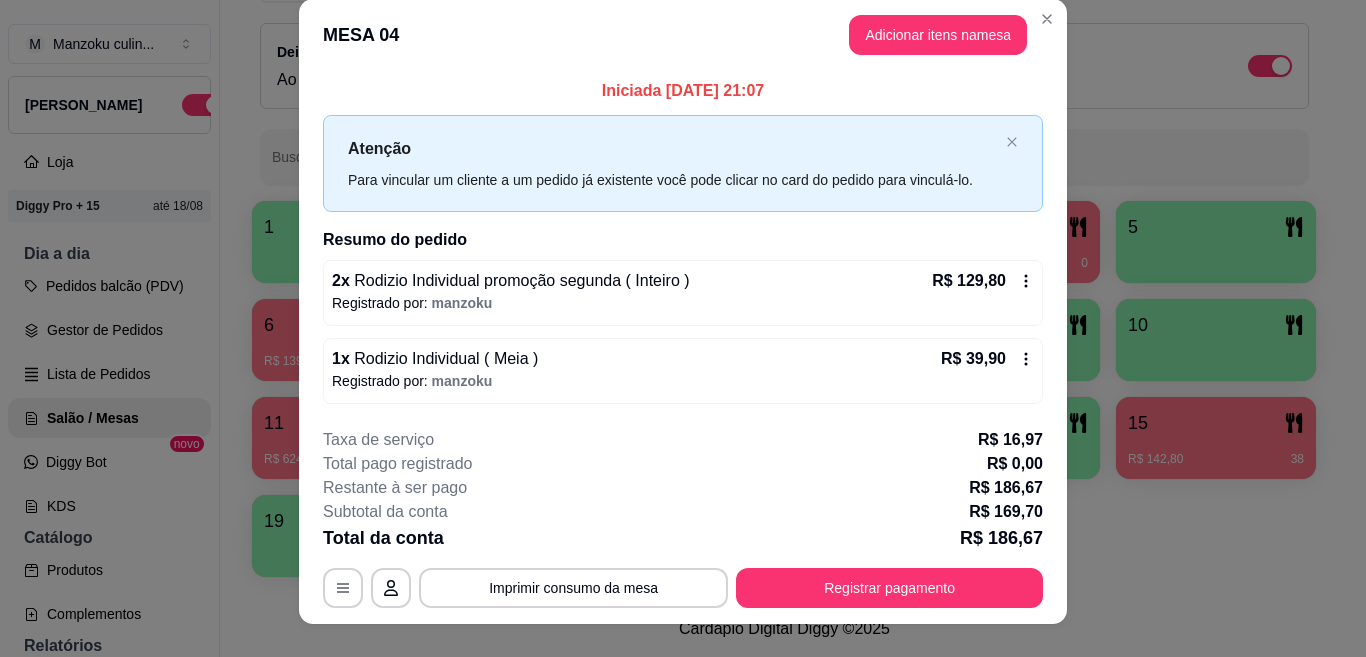 scroll, scrollTop: 0, scrollLeft: 0, axis: both 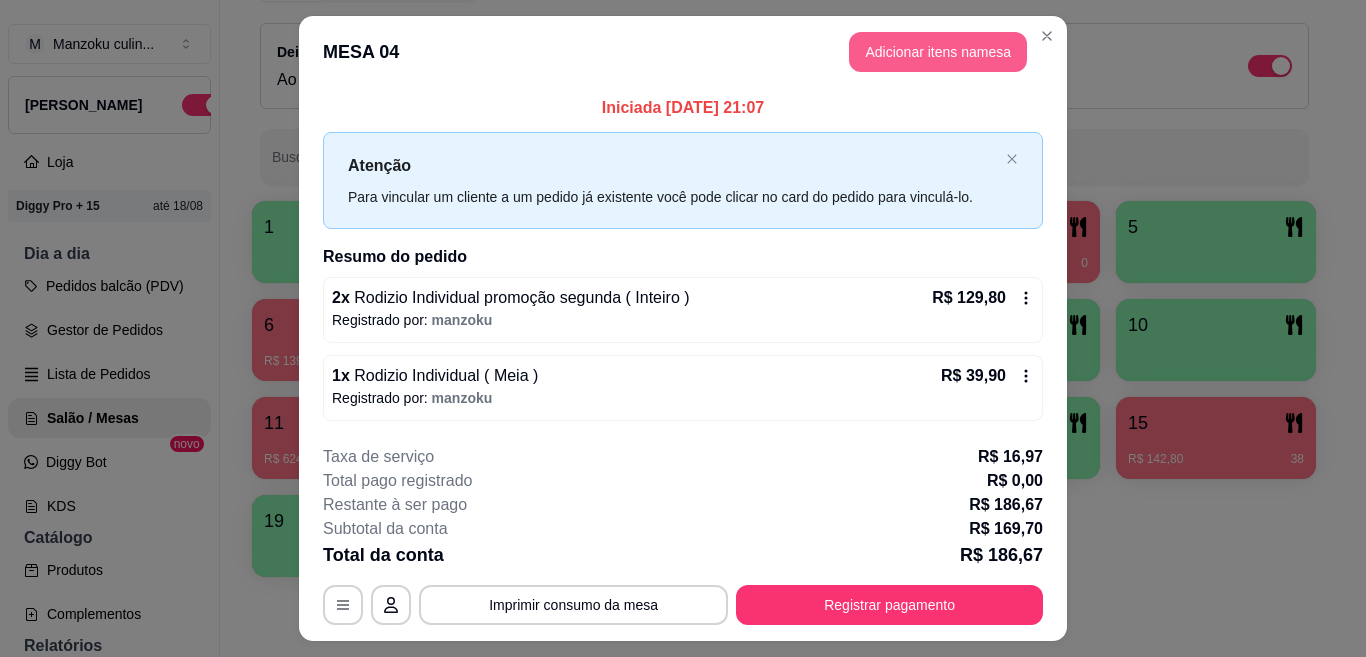 click on "MESA 04 Adicionar itens na  mesa" at bounding box center (683, 52) 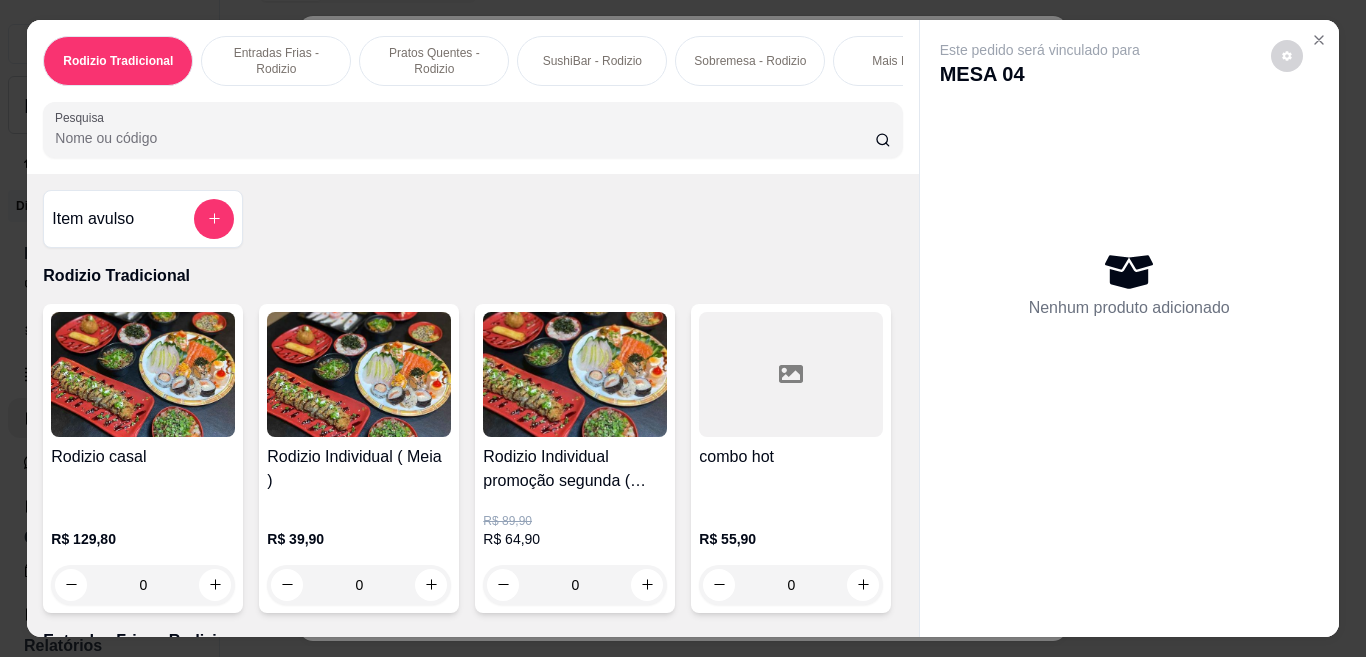 click on "Rodizio Tradicional Entradas Frias - Rodizio Pratos Quentes - Rodizio SushiBar - Rodizio Sobremesa - Rodizio Mais Pedidos Combinados Hot Entradas e Pratos Fritos Yakisoba Sushis Sashimis Gunkans Temaki Sobremesas Refrigerantes Drinks Cervejas  Águas Sucos Embalagem  Pesquisa" at bounding box center [472, 97] 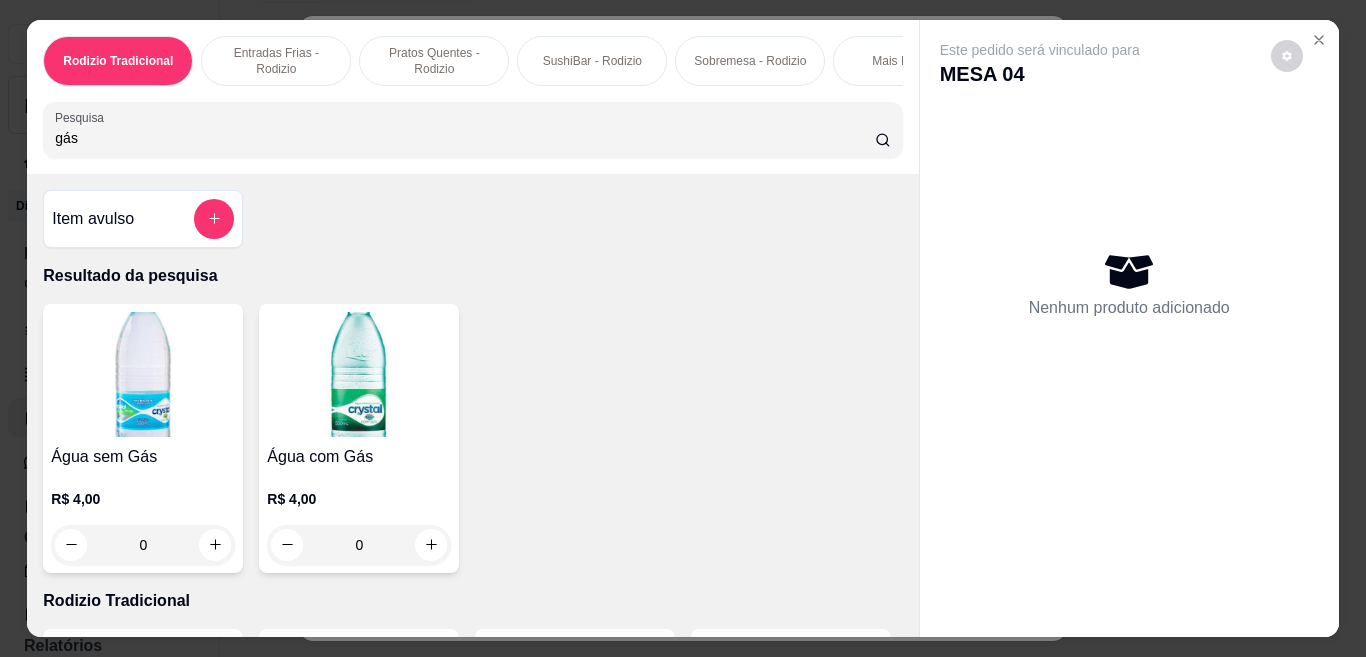 type on "gás" 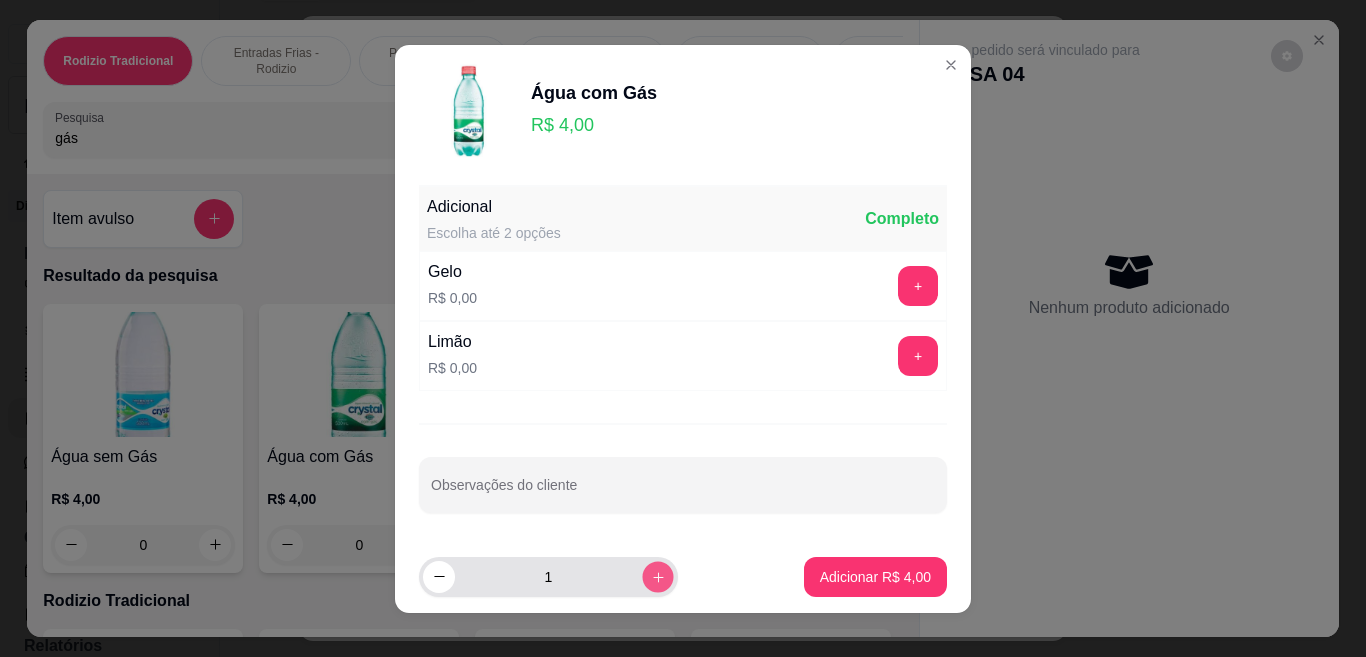 click 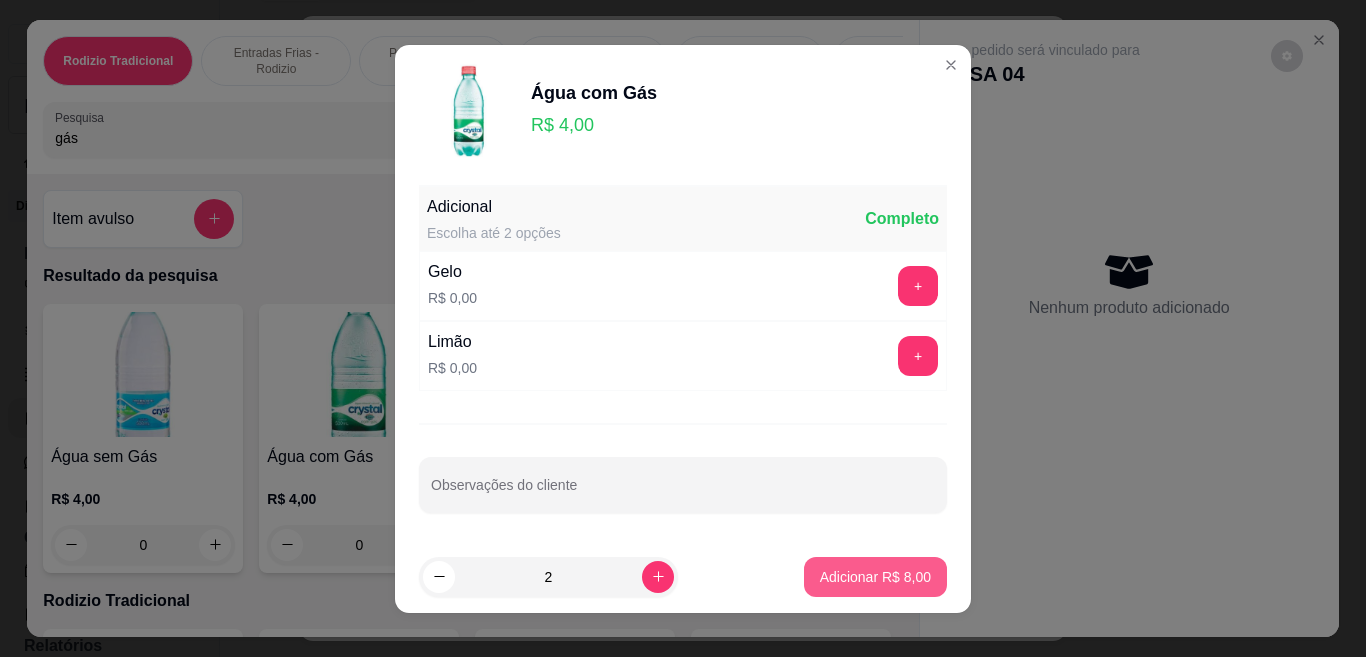 click on "Adicionar   R$ 8,00" at bounding box center [875, 577] 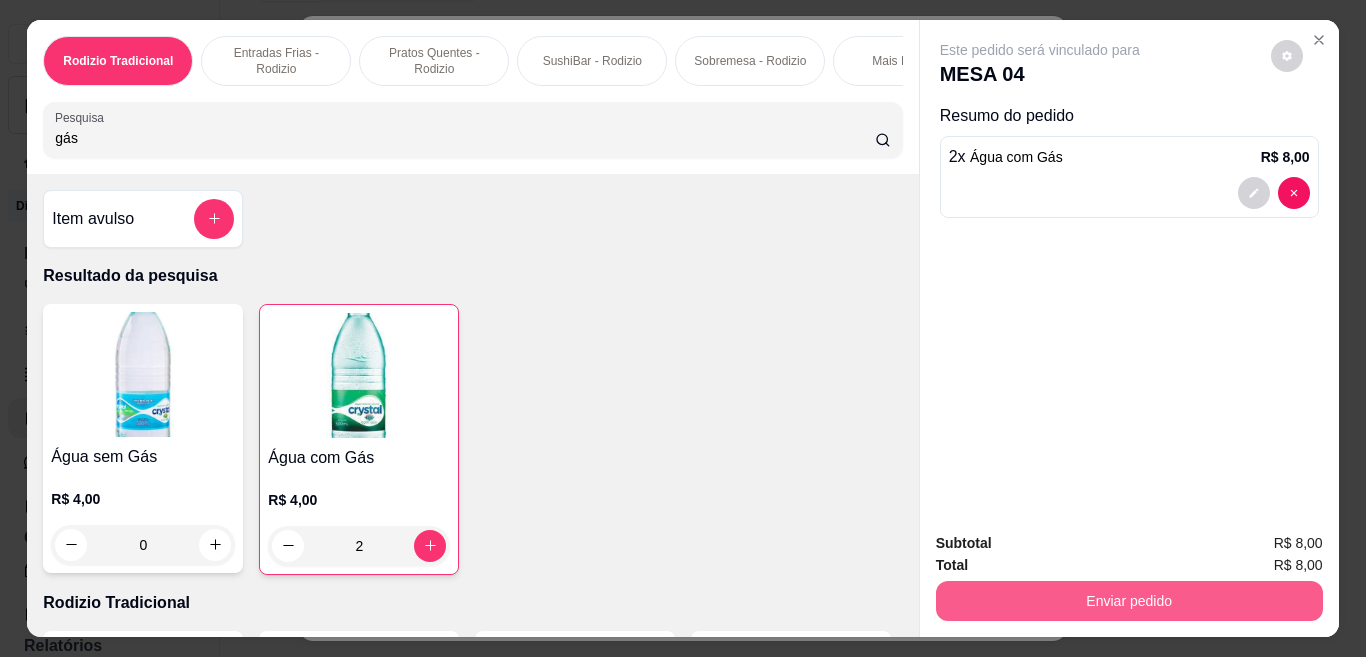 click on "Enviar pedido" at bounding box center [1129, 601] 